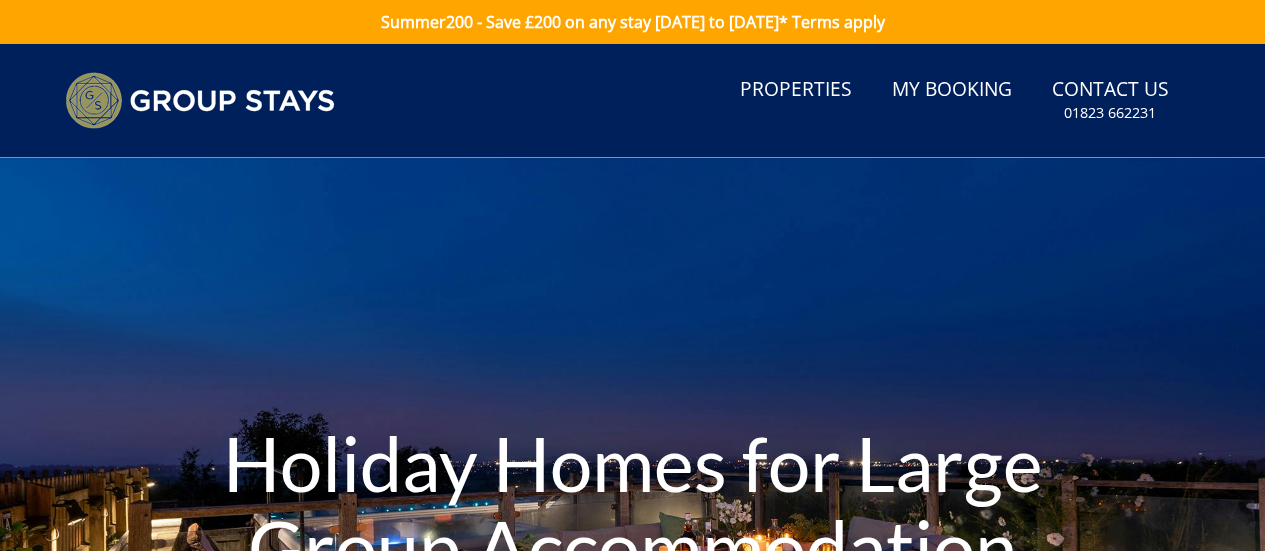 scroll, scrollTop: 0, scrollLeft: 0, axis: both 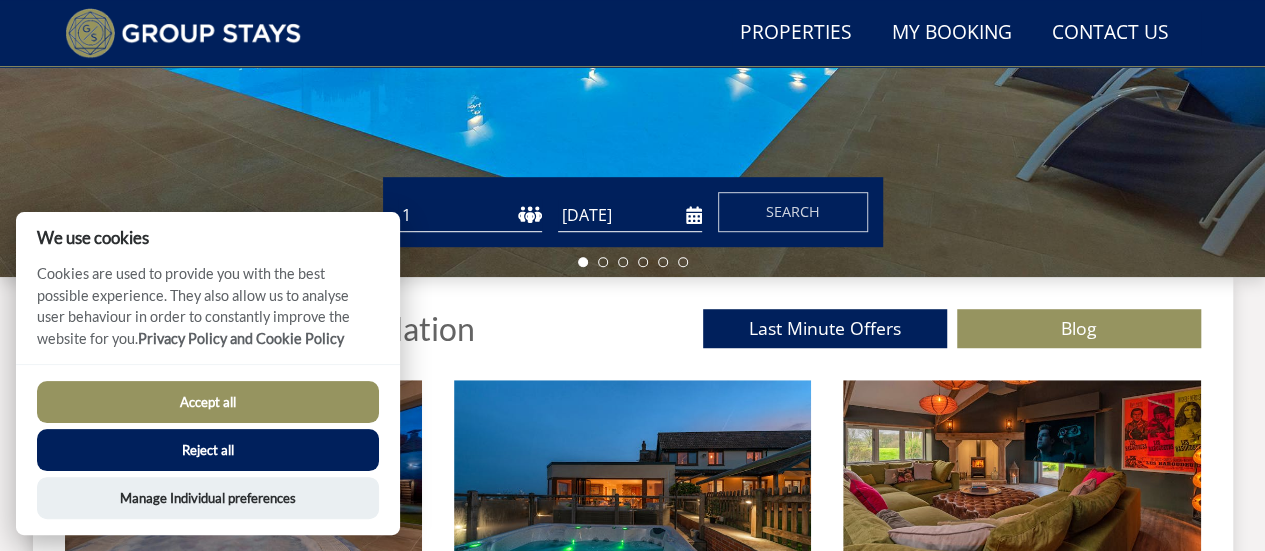 click on "1
2
3
4
5
6
7
8
9
10
11
12
13
14
15
16
17
18
19
20
21
22
23
24
25
26
27
28
29
30
31
32
33
34
35
36
37
38
39
40
41
42
43
44
45
46
47
48
49
50" at bounding box center (470, 215) 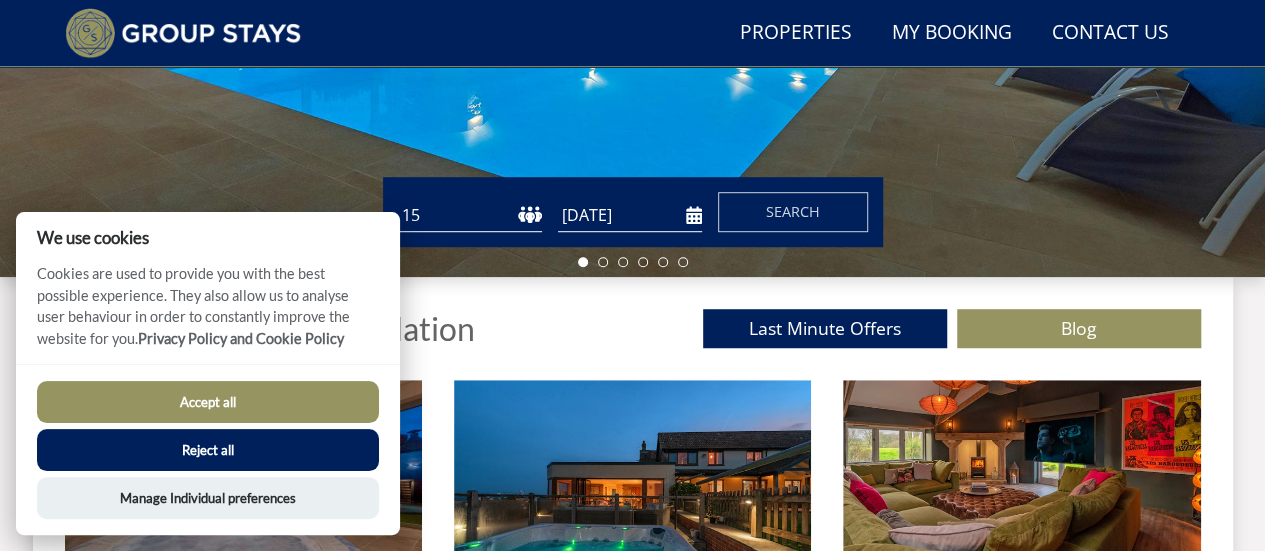 click on "1
2
3
4
5
6
7
8
9
10
11
12
13
14
15
16
17
18
19
20
21
22
23
24
25
26
27
28
29
30
31
32
33
34
35
36
37
38
39
40
41
42
43
44
45
46
47
48
49
50" at bounding box center [470, 215] 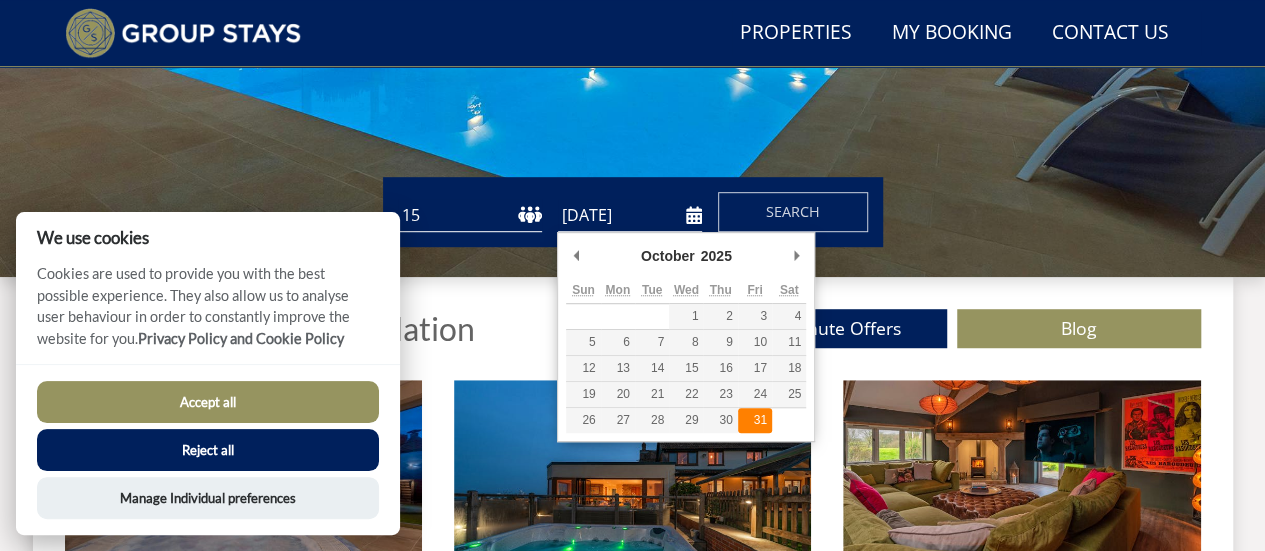 type on "[DATE]" 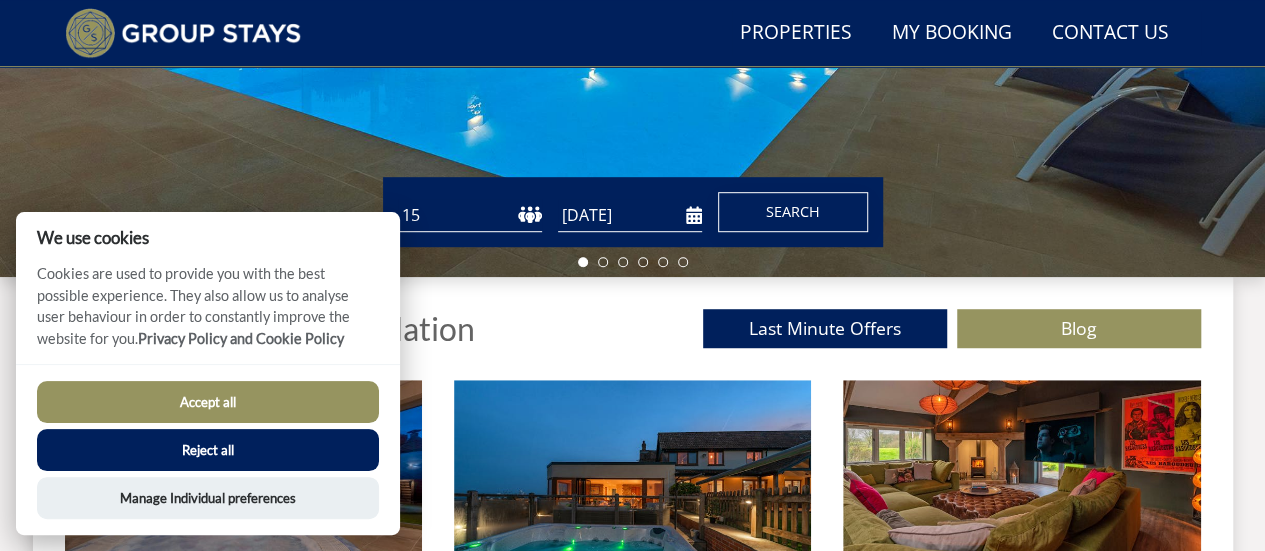 click on "Search" at bounding box center (793, 211) 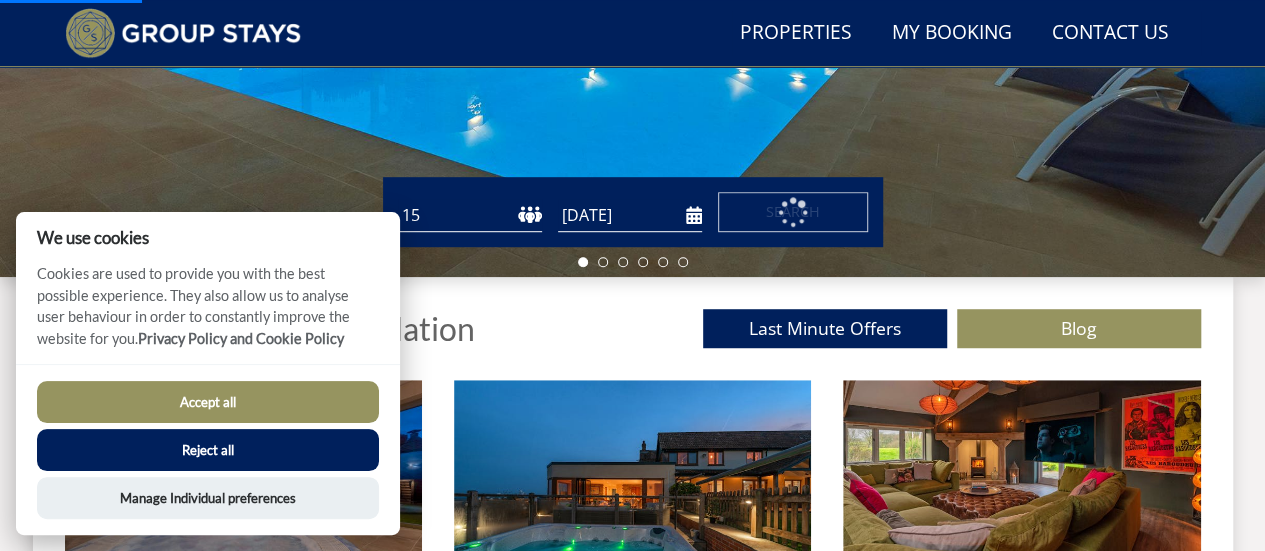 click on "Reject all" at bounding box center [208, 450] 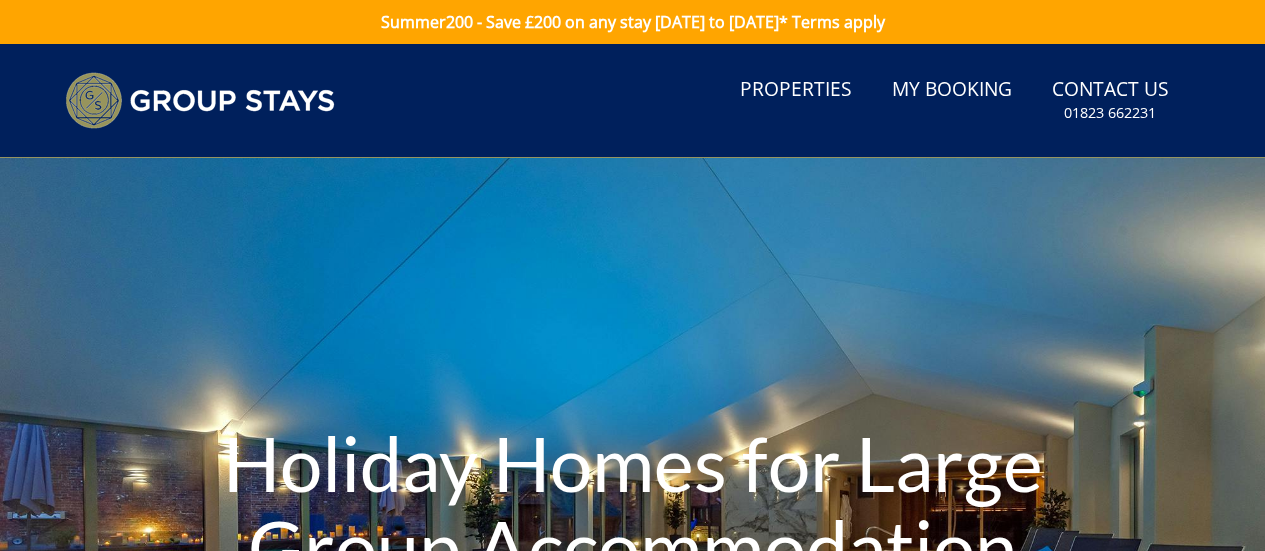 scroll, scrollTop: 0, scrollLeft: 0, axis: both 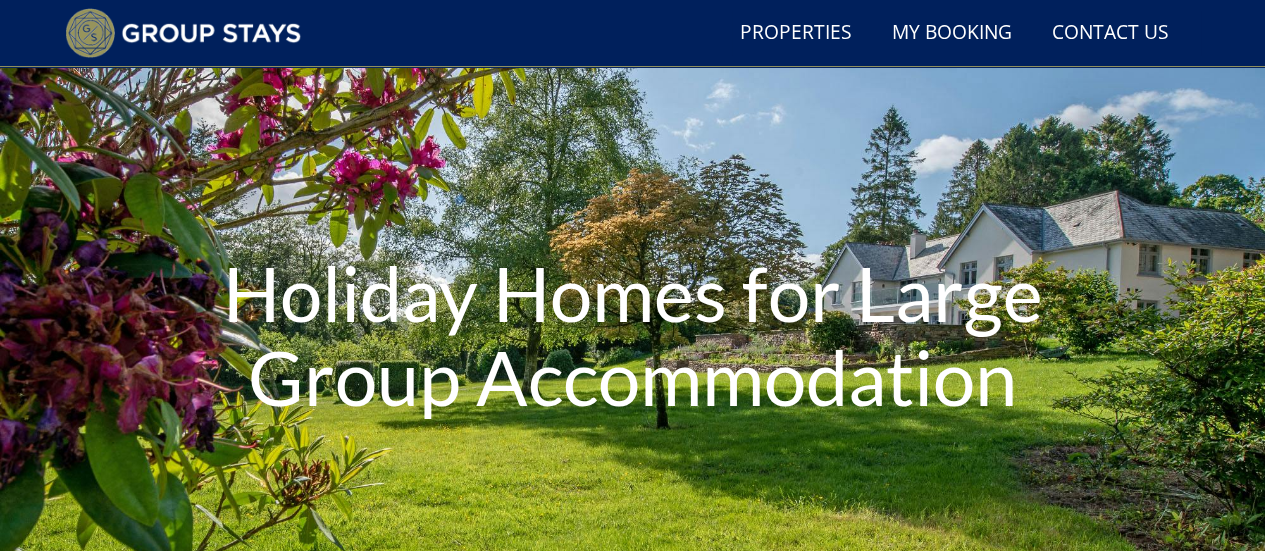 click on "Search
Menu
Properties
My Booking
Contact Us  [PHONE_NUMBER]
Search  Check Availability" at bounding box center [632, 33] 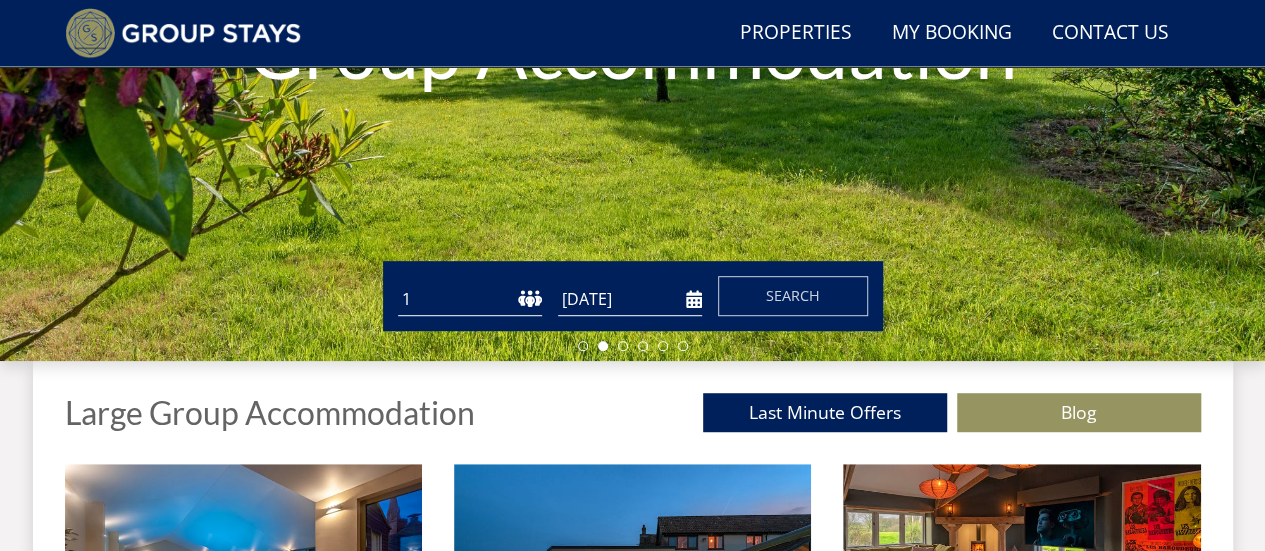 scroll, scrollTop: 449, scrollLeft: 0, axis: vertical 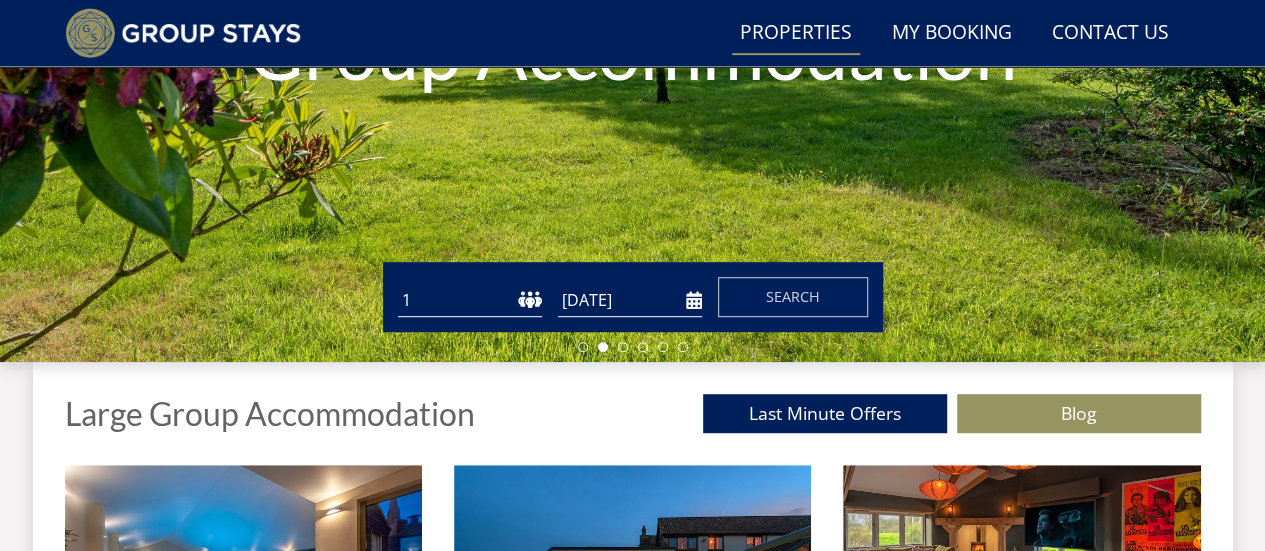 click on "Properties" at bounding box center (796, 33) 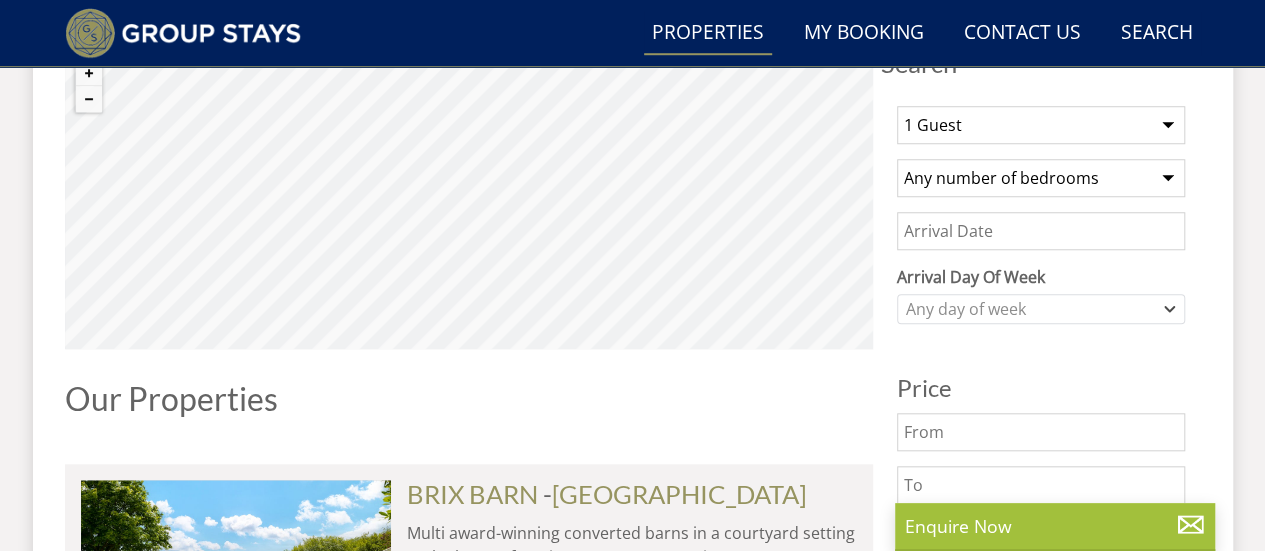 scroll, scrollTop: 776, scrollLeft: 0, axis: vertical 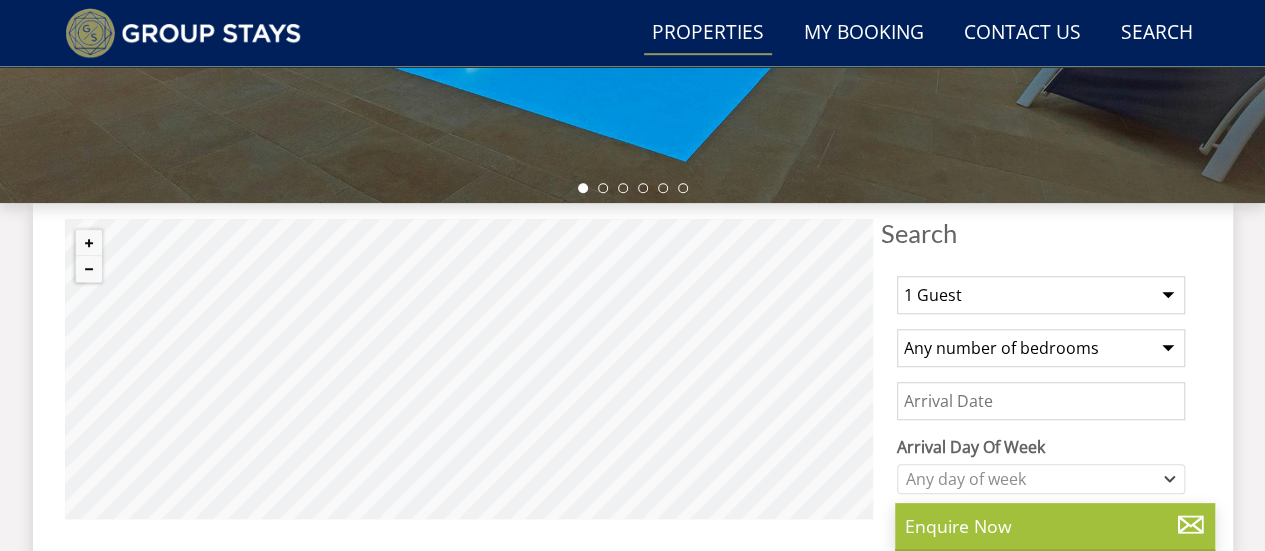 click on "1 Guest
2 Guests
3 Guests
4 Guests
5 Guests
6 Guests
7 Guests
8 Guests
9 Guests
10 Guests
11 Guests
12 Guests
13 Guests
14 Guests
15 Guests
16 Guests
17 Guests
18 Guests
19 Guests
20 Guests
21 Guests
22 Guests
23 Guests
24 Guests
25 Guests
26 Guests
27 Guests
28 Guests
29 Guests
30 Guests
31 Guests
32 Guests" at bounding box center (1041, 295) 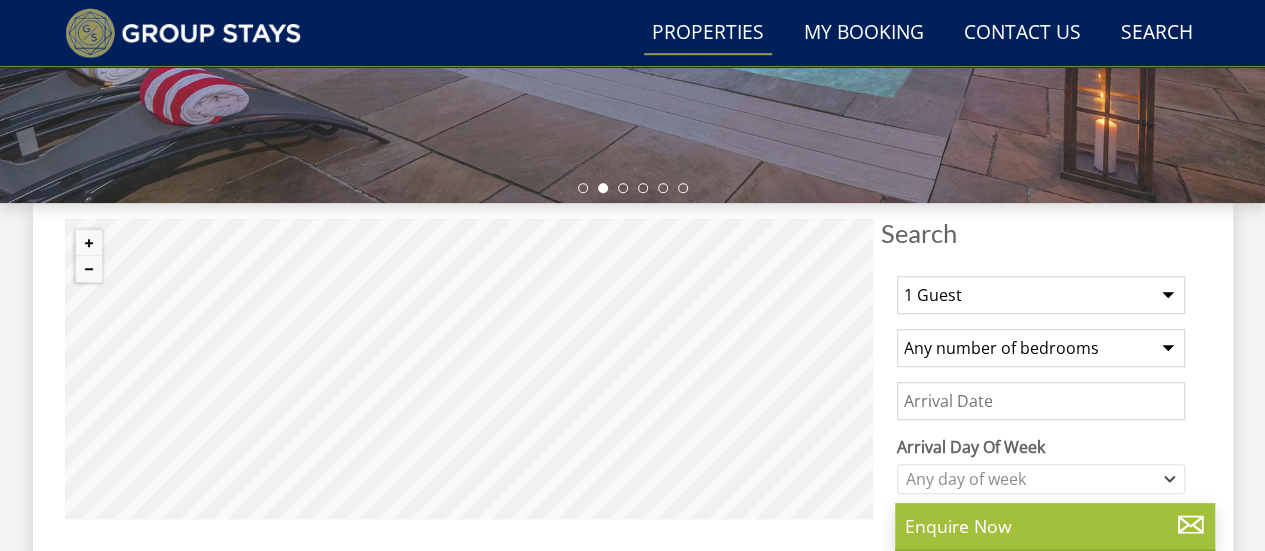 select on "15" 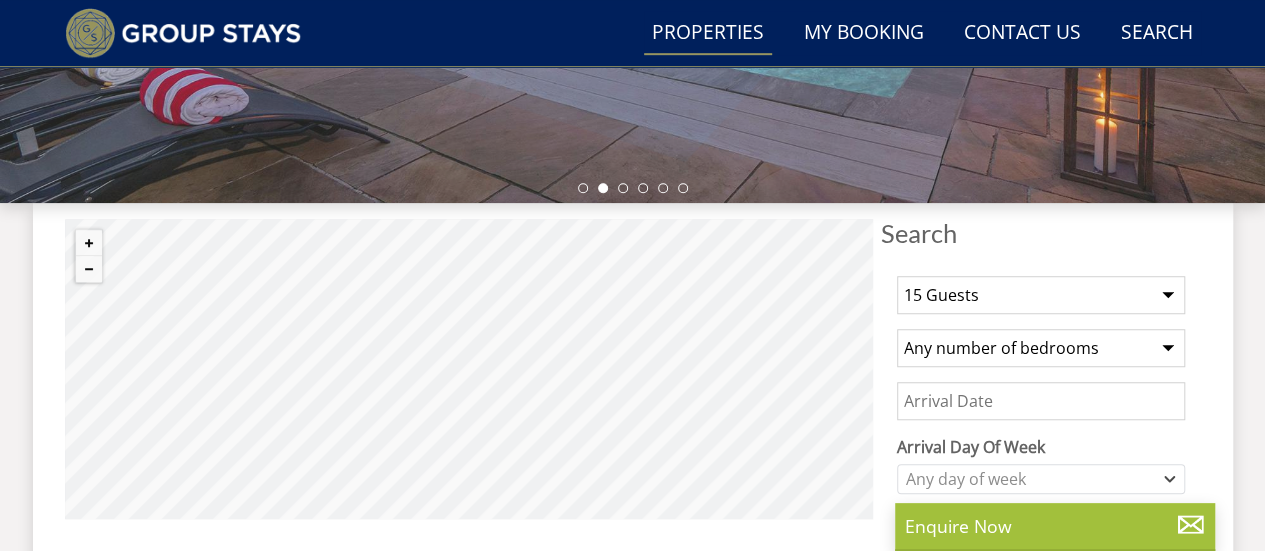 click on "1 Guest
2 Guests
3 Guests
4 Guests
5 Guests
6 Guests
7 Guests
8 Guests
9 Guests
10 Guests
11 Guests
12 Guests
13 Guests
14 Guests
15 Guests
16 Guests
17 Guests
18 Guests
19 Guests
20 Guests
21 Guests
22 Guests
23 Guests
24 Guests
25 Guests
26 Guests
27 Guests
28 Guests
29 Guests
30 Guests
31 Guests
32 Guests" at bounding box center (1041, 295) 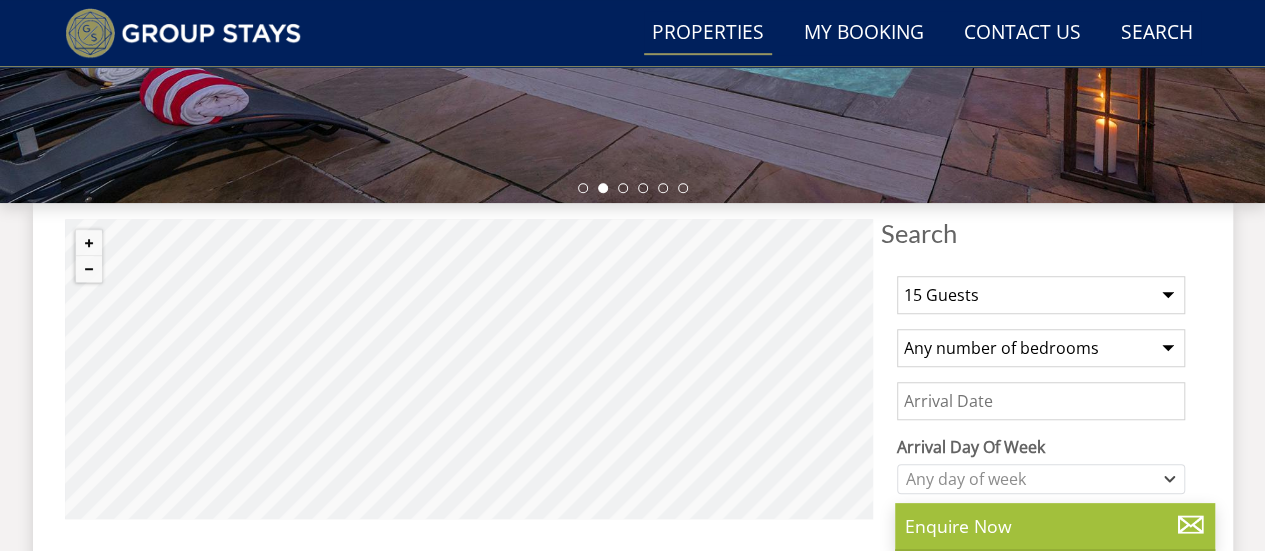 click on "Any number of bedrooms
4 Bedrooms
5 Bedrooms
6 Bedrooms
7 Bedrooms
8 Bedrooms
9 Bedrooms
10 Bedrooms
11 Bedrooms
12 Bedrooms
13 Bedrooms
14 Bedrooms
15 Bedrooms
16 Bedrooms" at bounding box center [1041, 348] 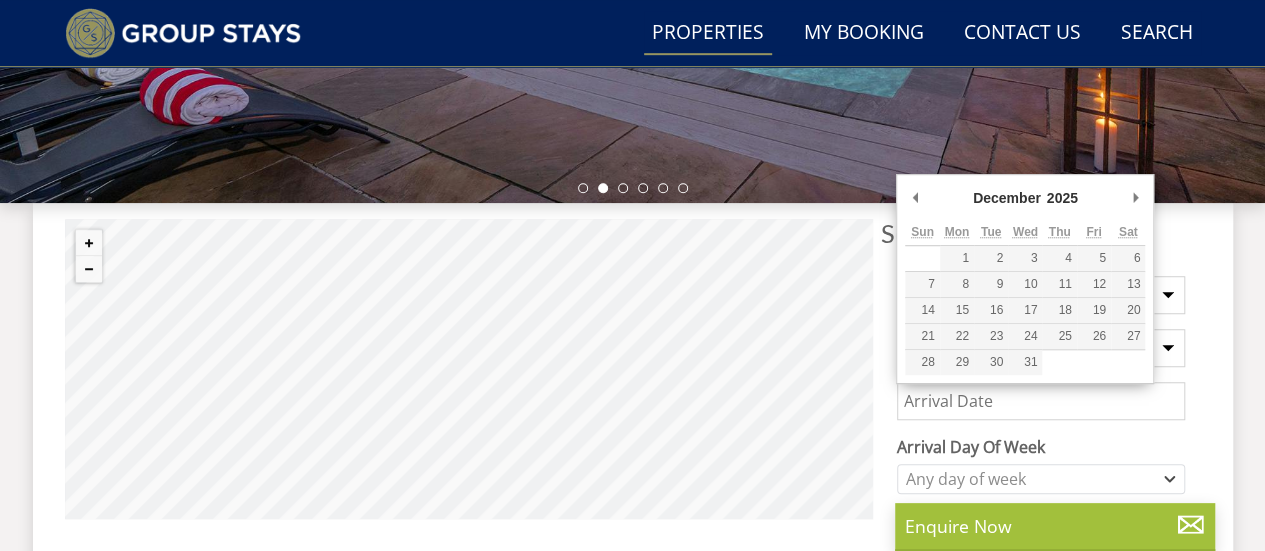 click on "December January February March April May June July August September October November [DATE] 2025 2026 2027 2028 2029 2030 2031 2032 2033 2034 2035 Previous Month Next Month Sun Mon Tue Wed Thu Fri Sat 1 2 3 4 5 6 7 8 9 10 11 12 13 14 15 16 17 18 19 20 21 22 23 24 25 26 27 28 29 30 31" at bounding box center [1025, 279] 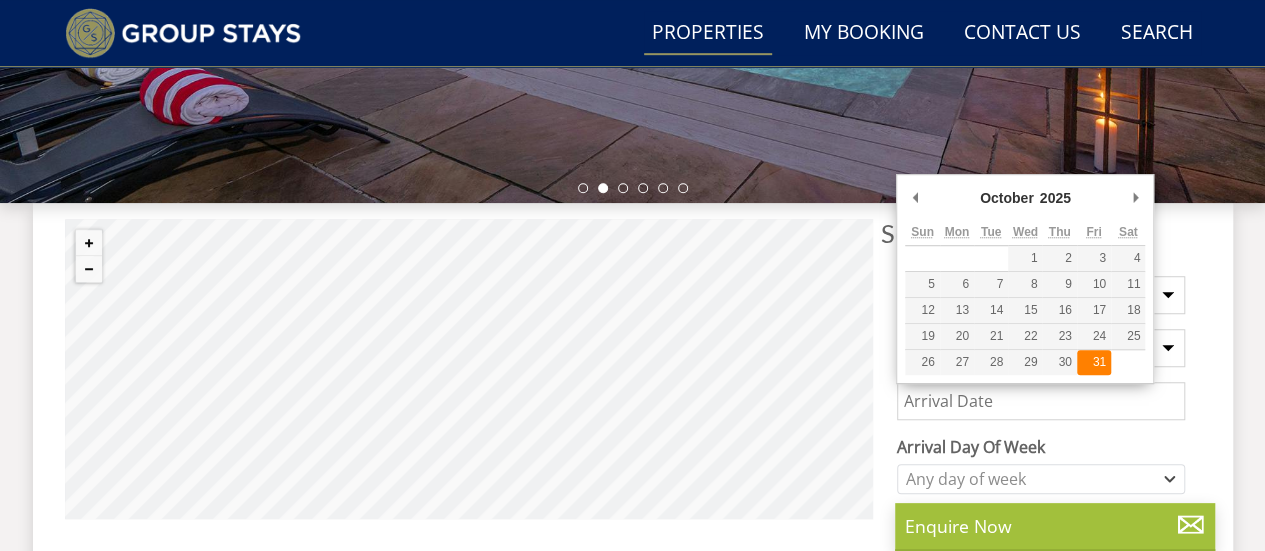 type on "[DATE]" 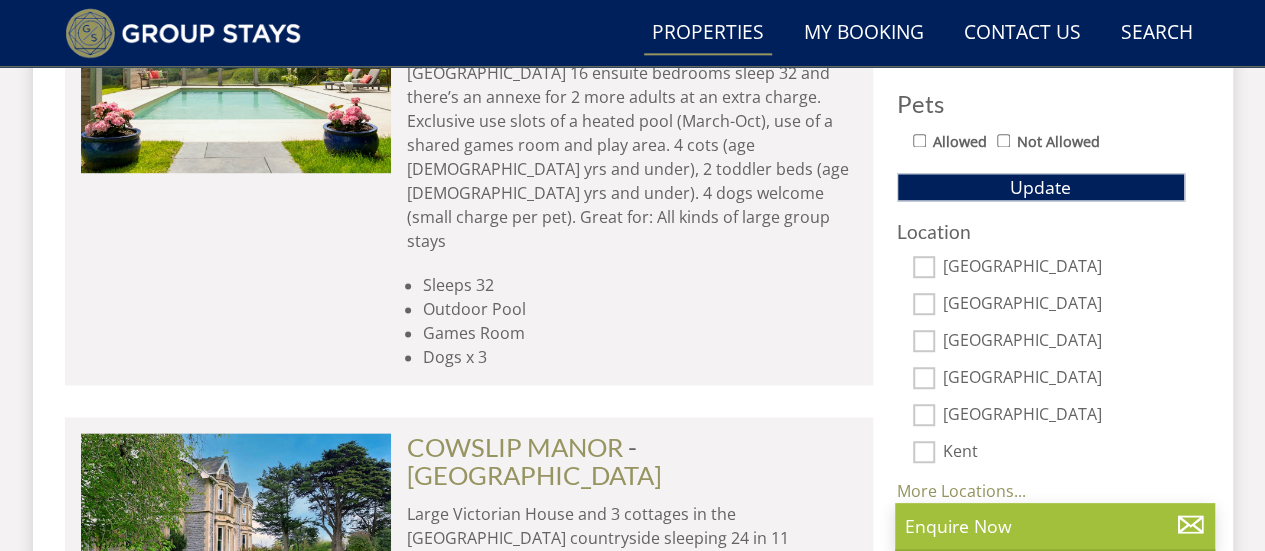 scroll, scrollTop: 1284, scrollLeft: 0, axis: vertical 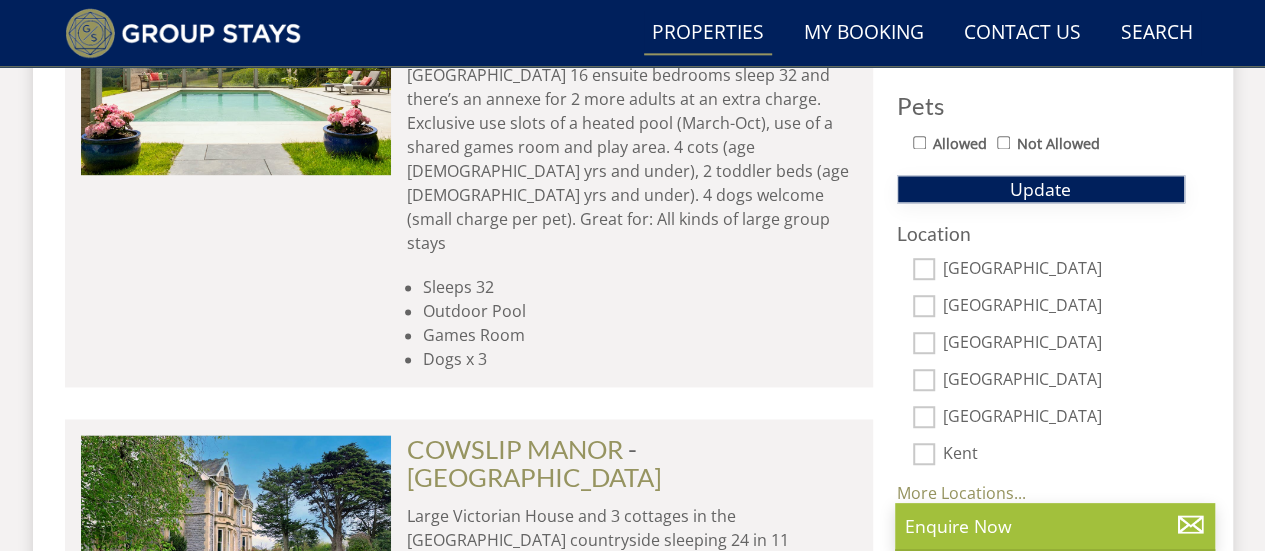 click on "Update" at bounding box center (1040, 189) 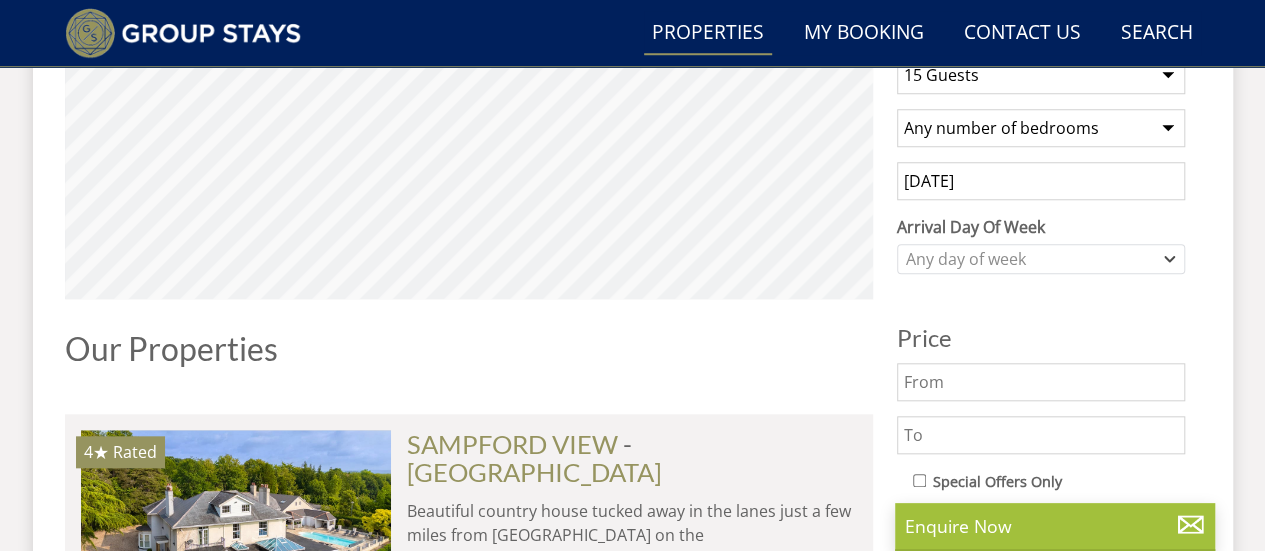 scroll, scrollTop: 826, scrollLeft: 0, axis: vertical 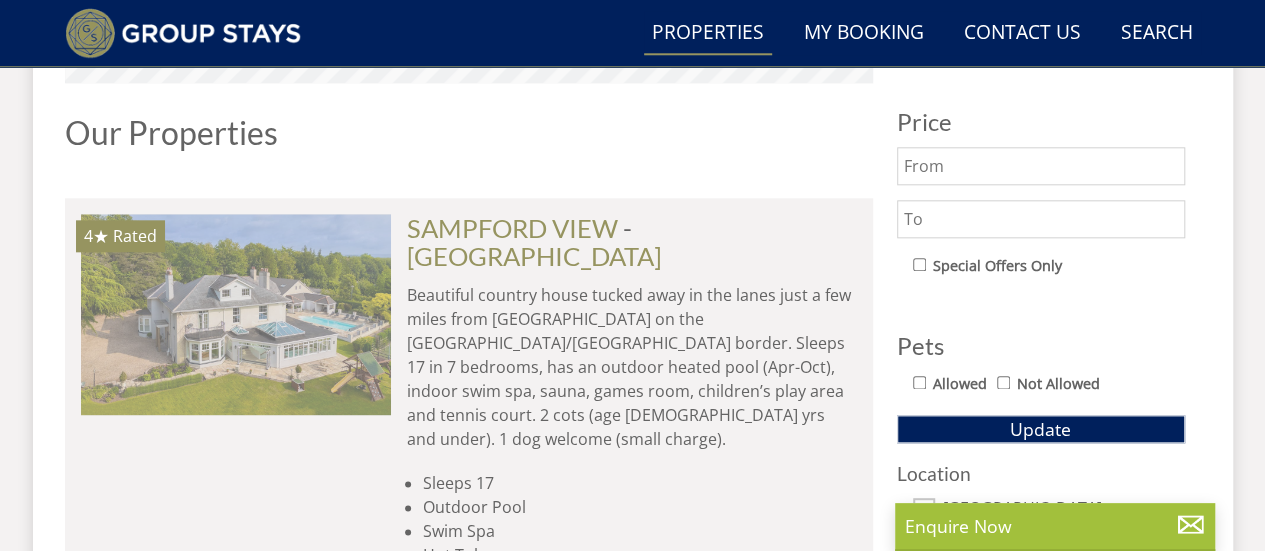 click at bounding box center (236, 314) 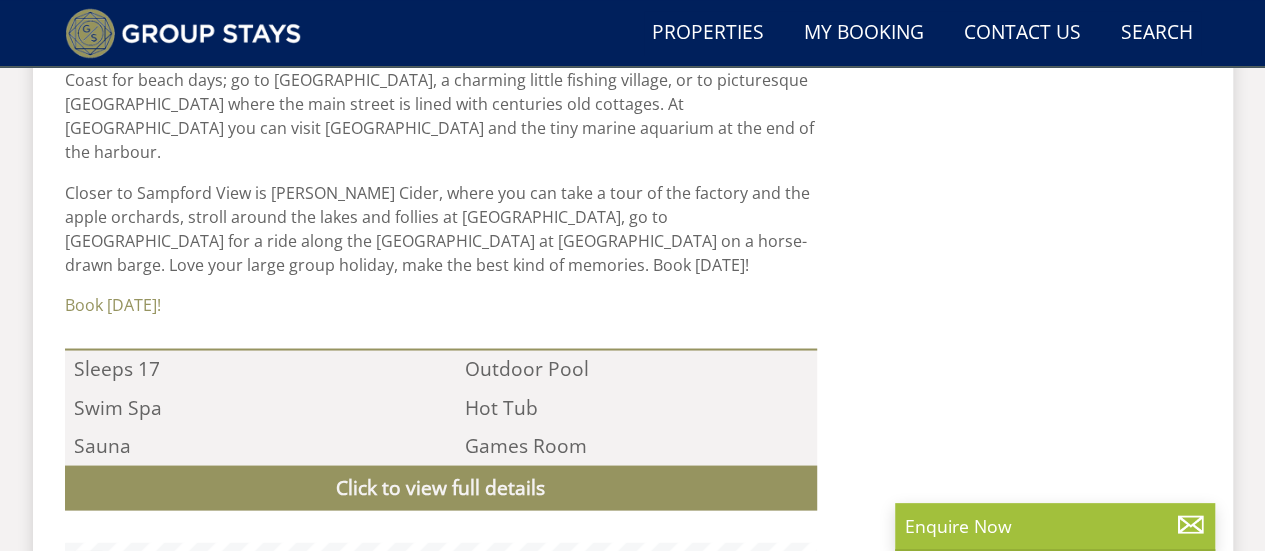 scroll, scrollTop: 2017, scrollLeft: 0, axis: vertical 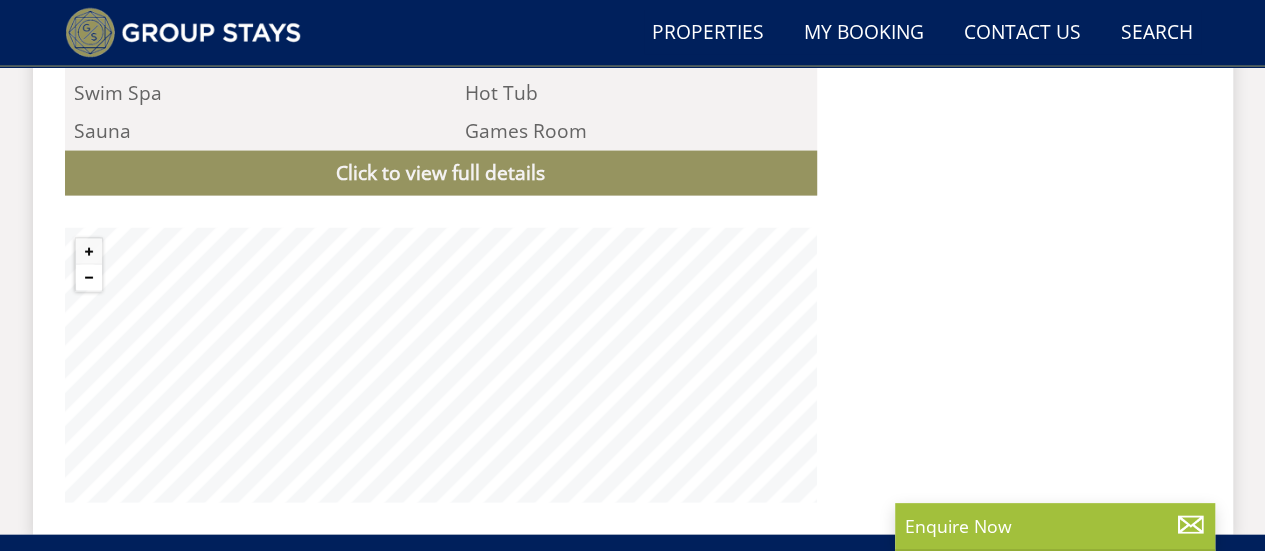 click at bounding box center [89, 278] 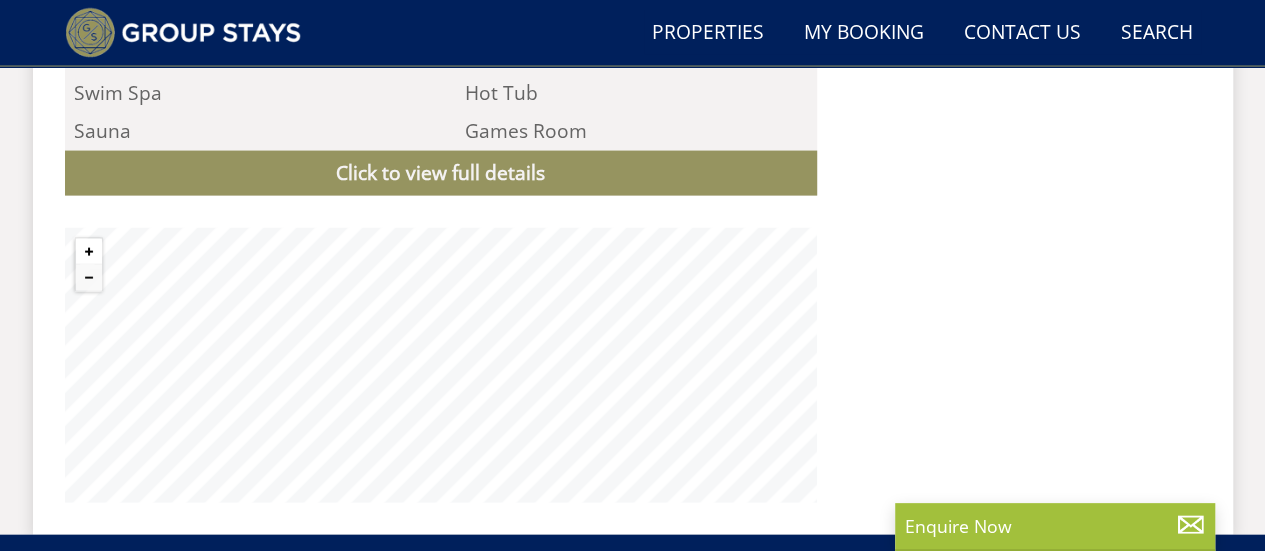 click at bounding box center (89, 252) 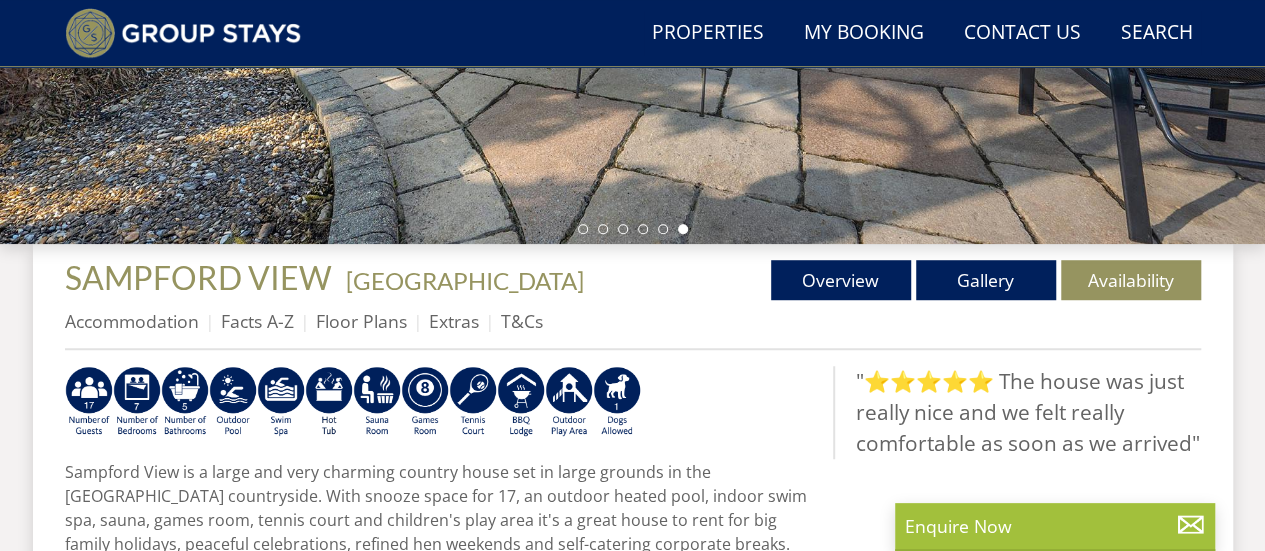 scroll, scrollTop: 569, scrollLeft: 0, axis: vertical 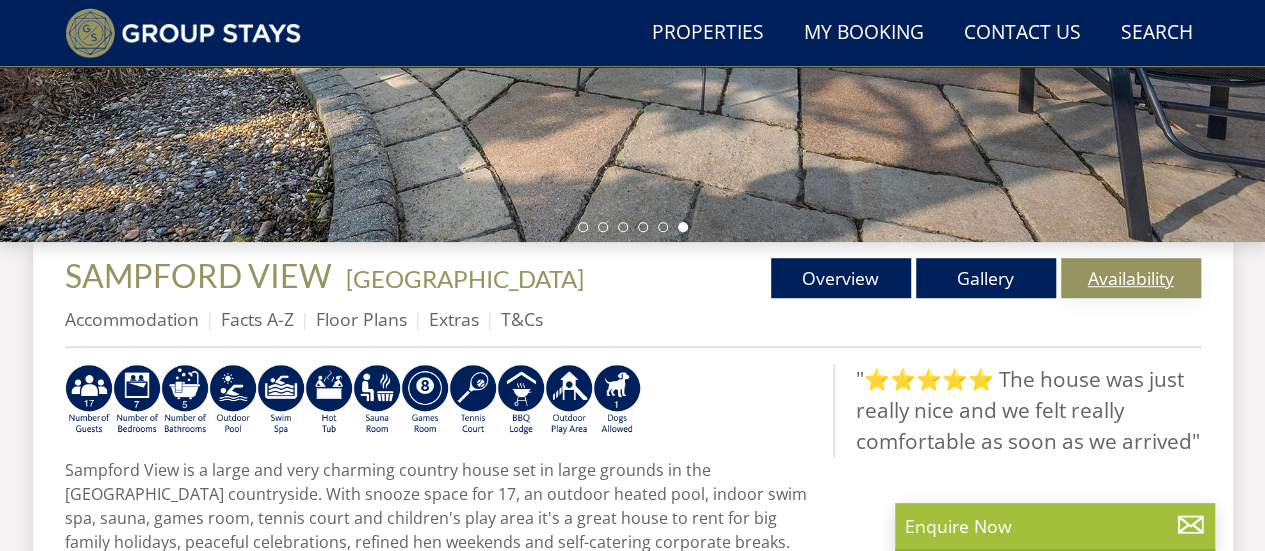 click on "Availability" at bounding box center [1131, 278] 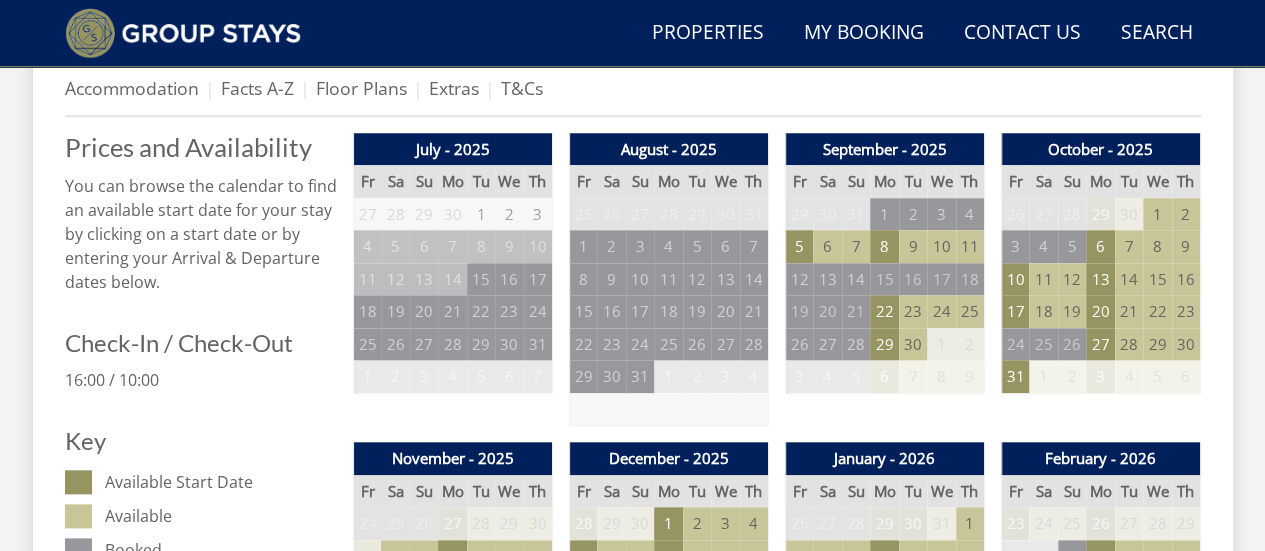 scroll, scrollTop: 799, scrollLeft: 0, axis: vertical 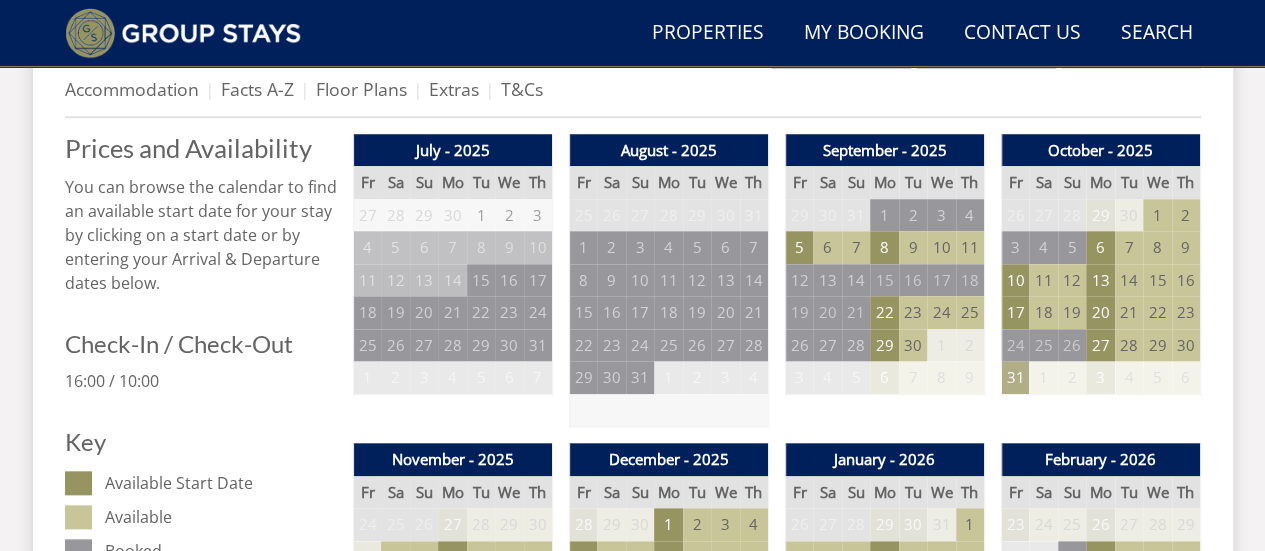 click on "31" at bounding box center [1015, 377] 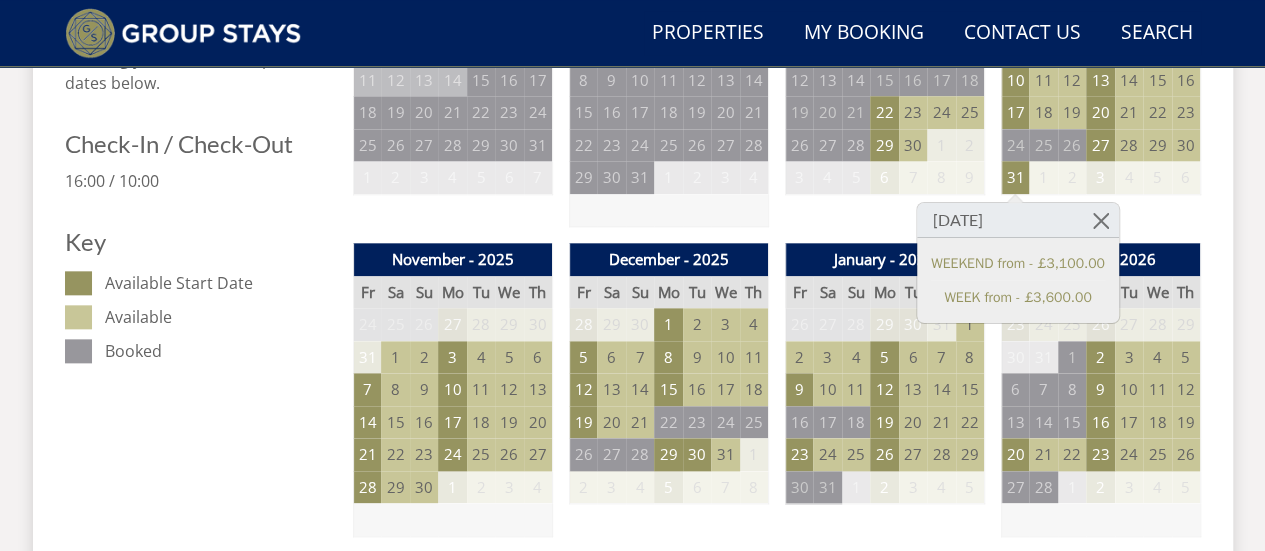 scroll, scrollTop: 1000, scrollLeft: 0, axis: vertical 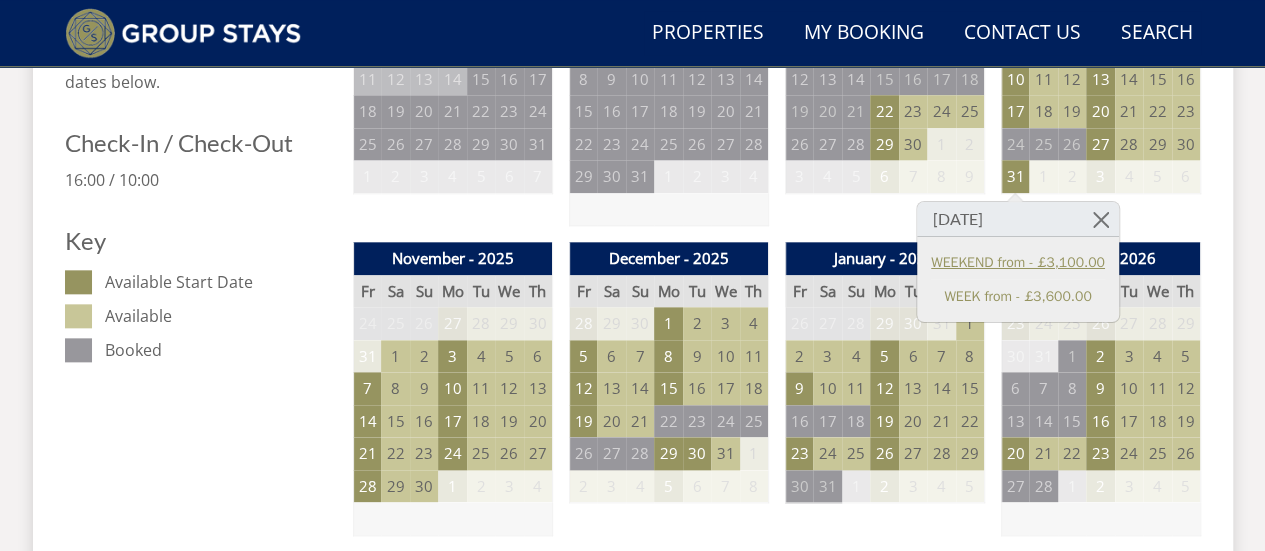 click on "WEEKEND from  - £3,100.00" at bounding box center (1018, 261) 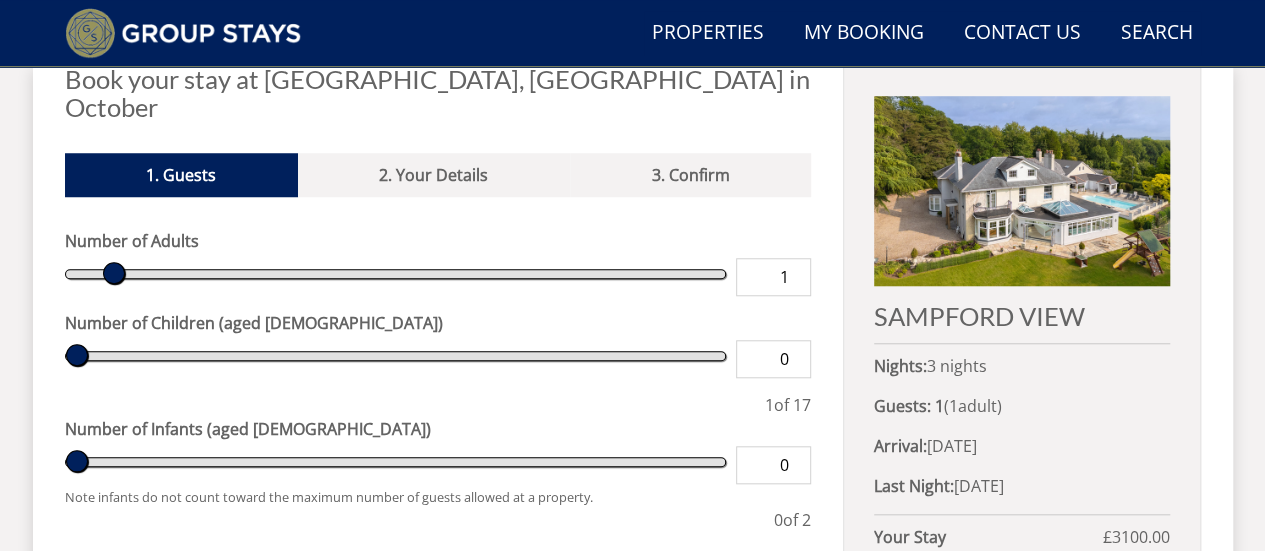 scroll, scrollTop: 761, scrollLeft: 0, axis: vertical 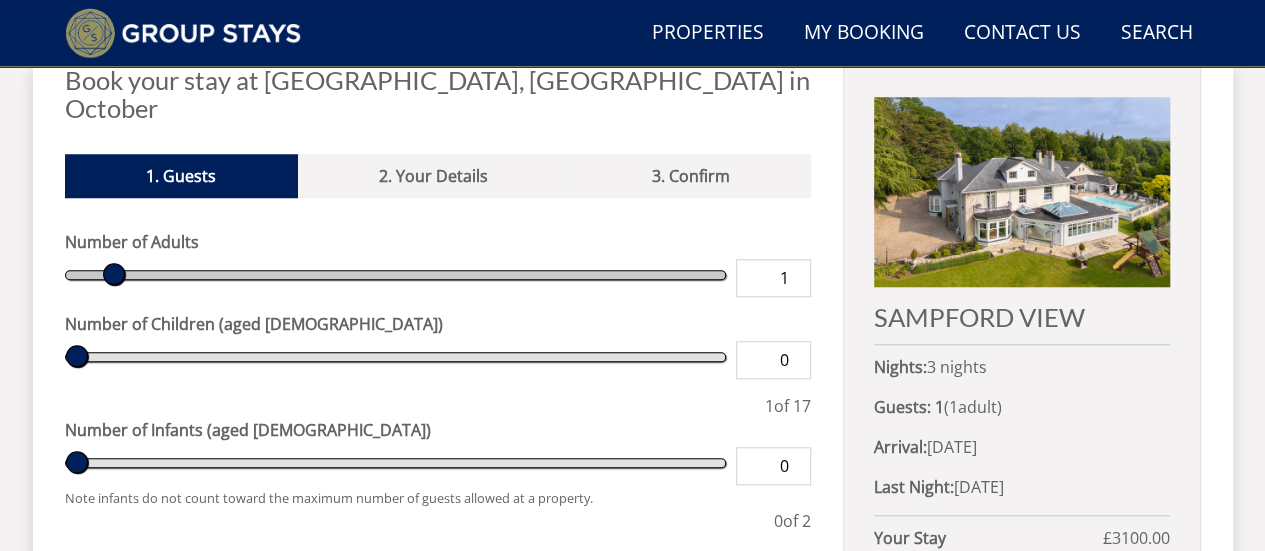 type on "2" 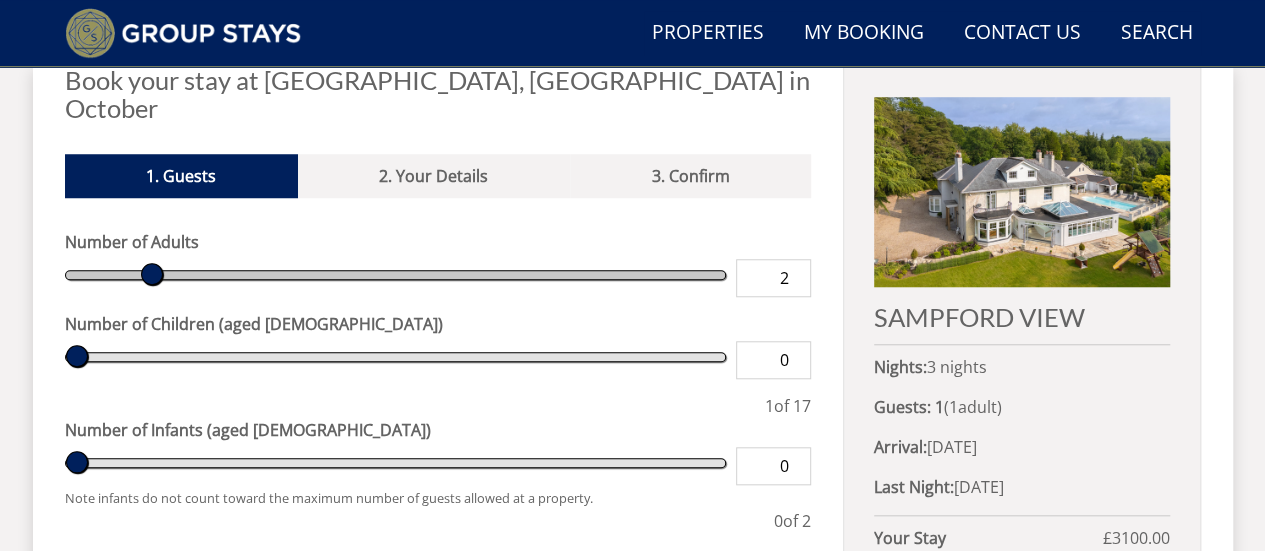 type on "3" 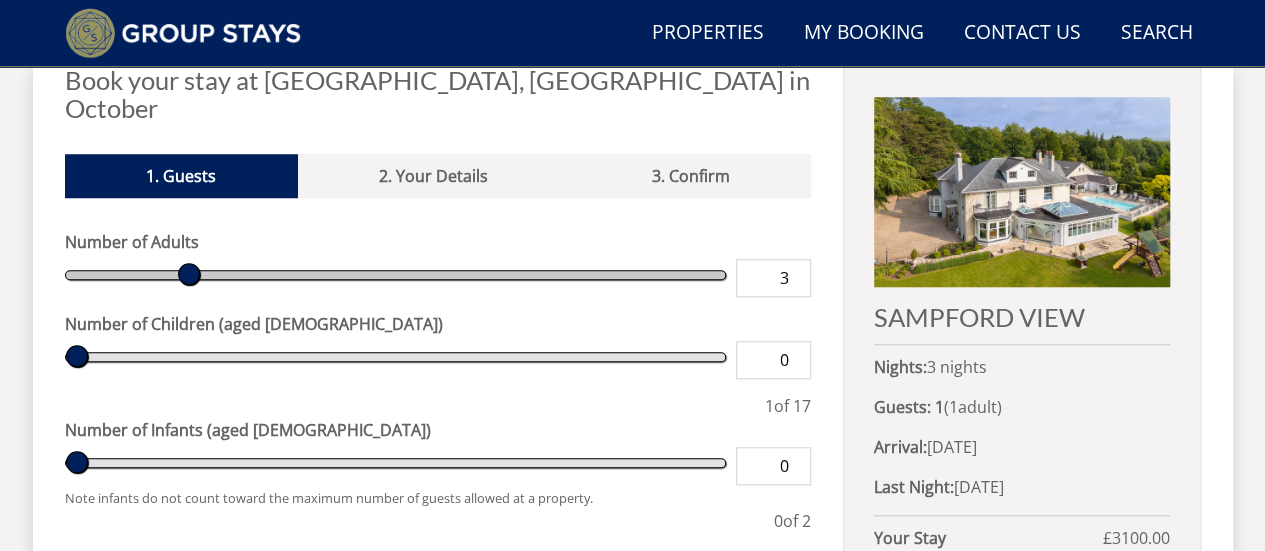 type on "5" 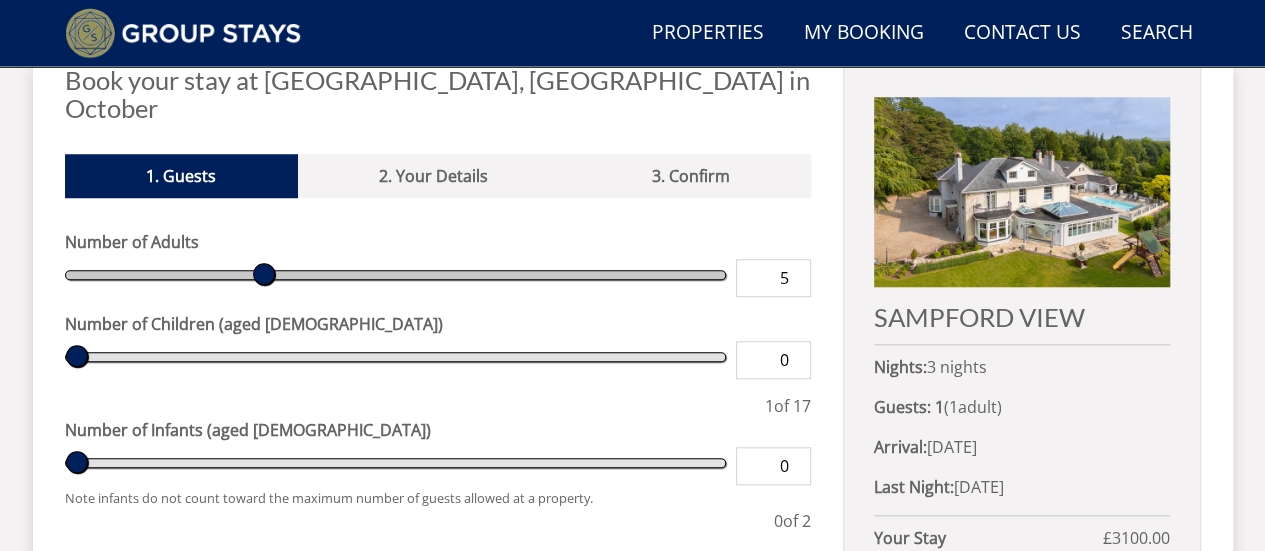 type on "6" 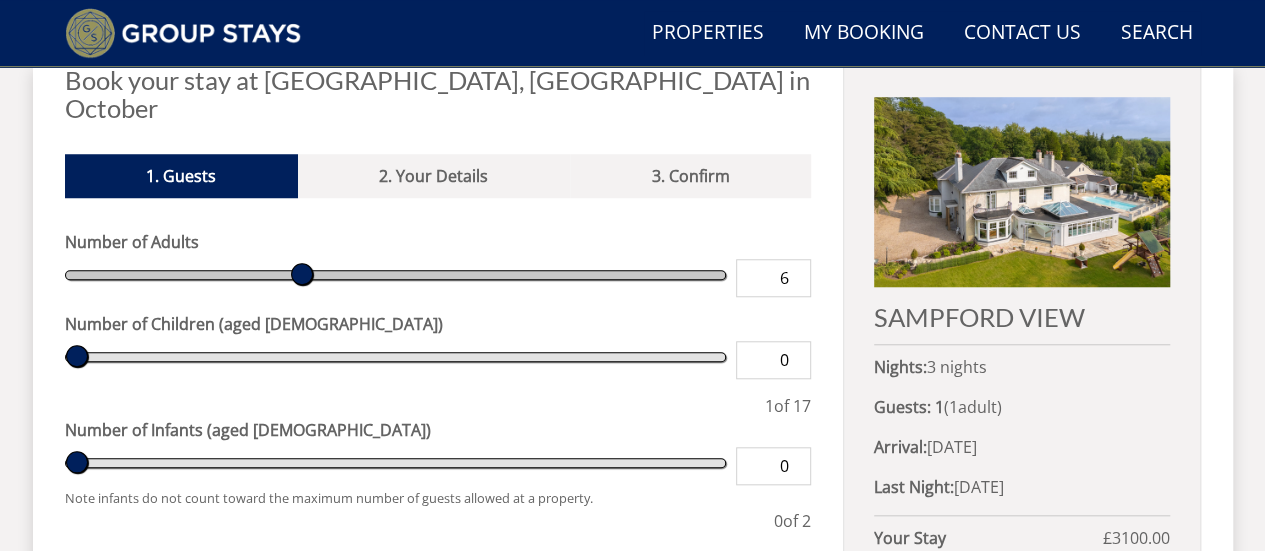 type on "7" 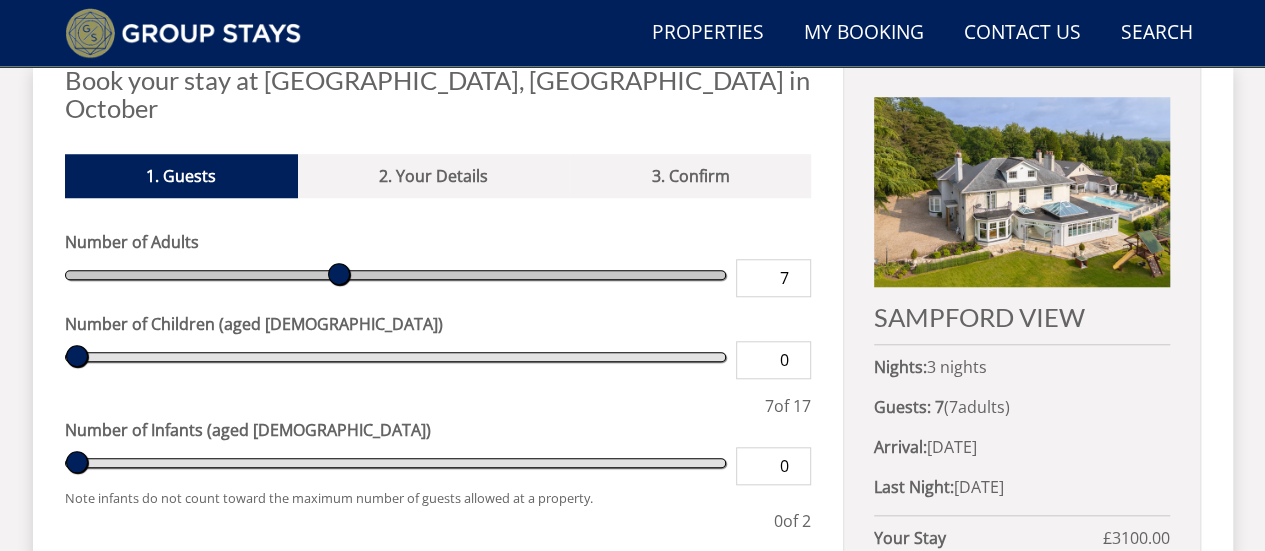 type on "8" 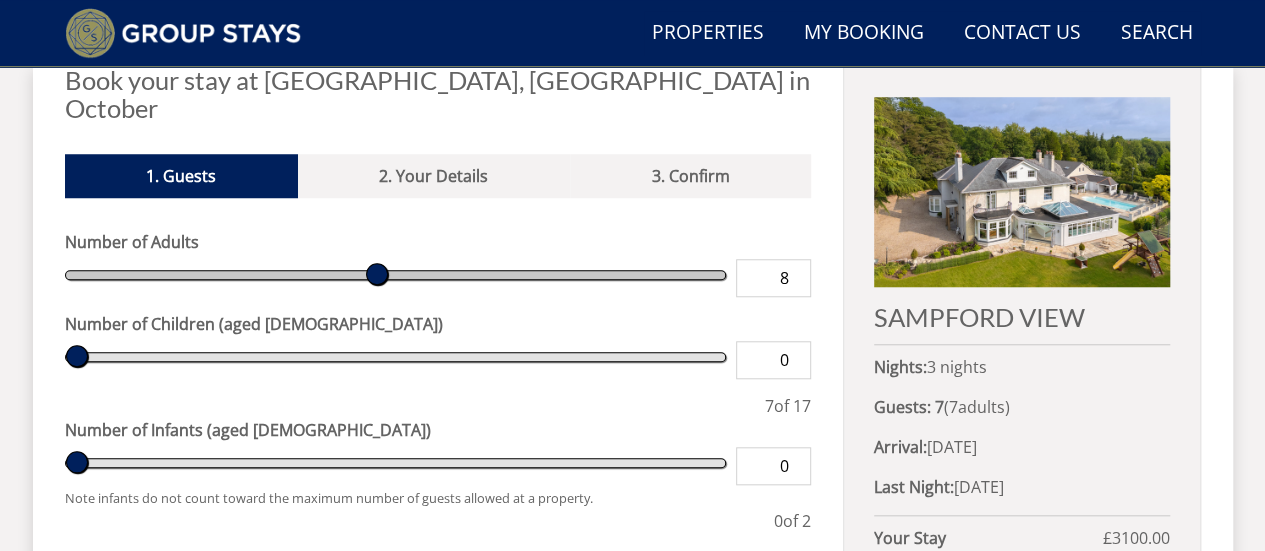 type on "9" 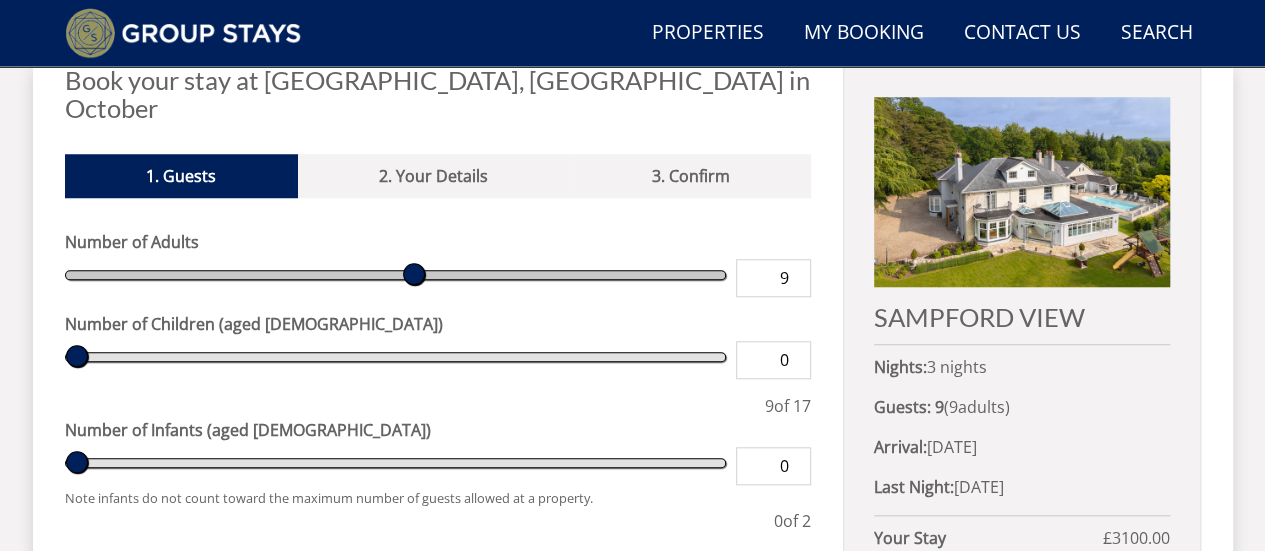 type on "10" 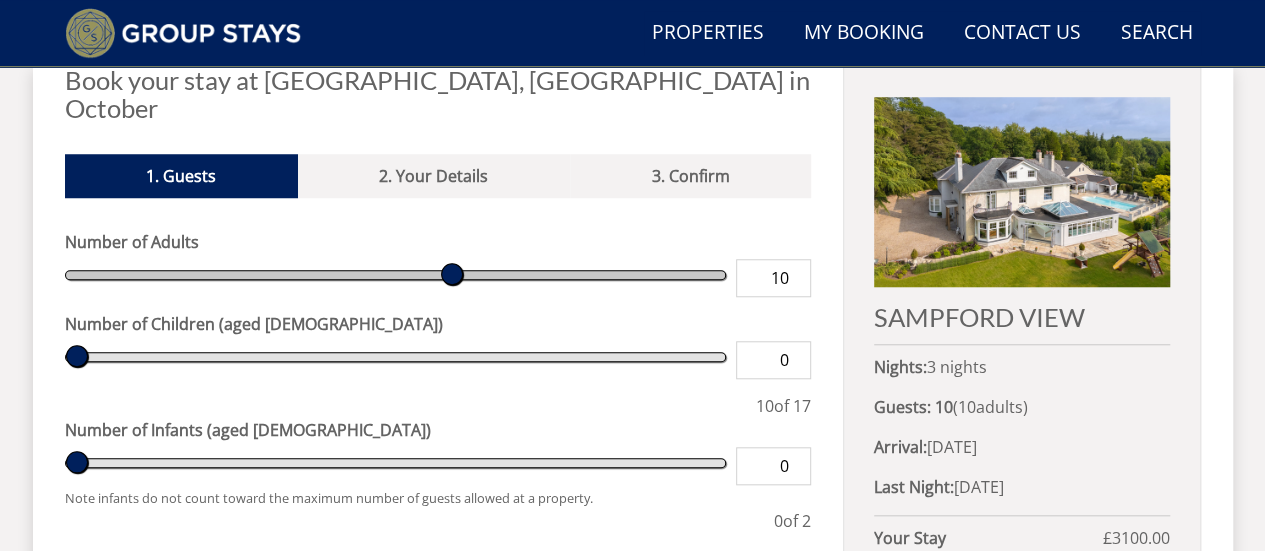 type on "11" 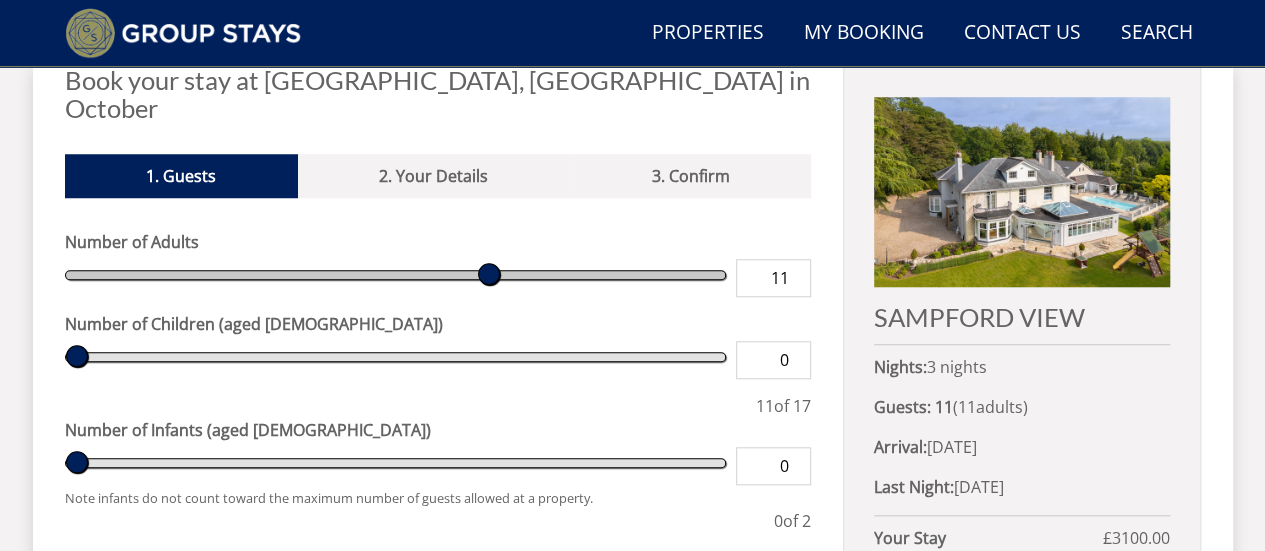 type on "12" 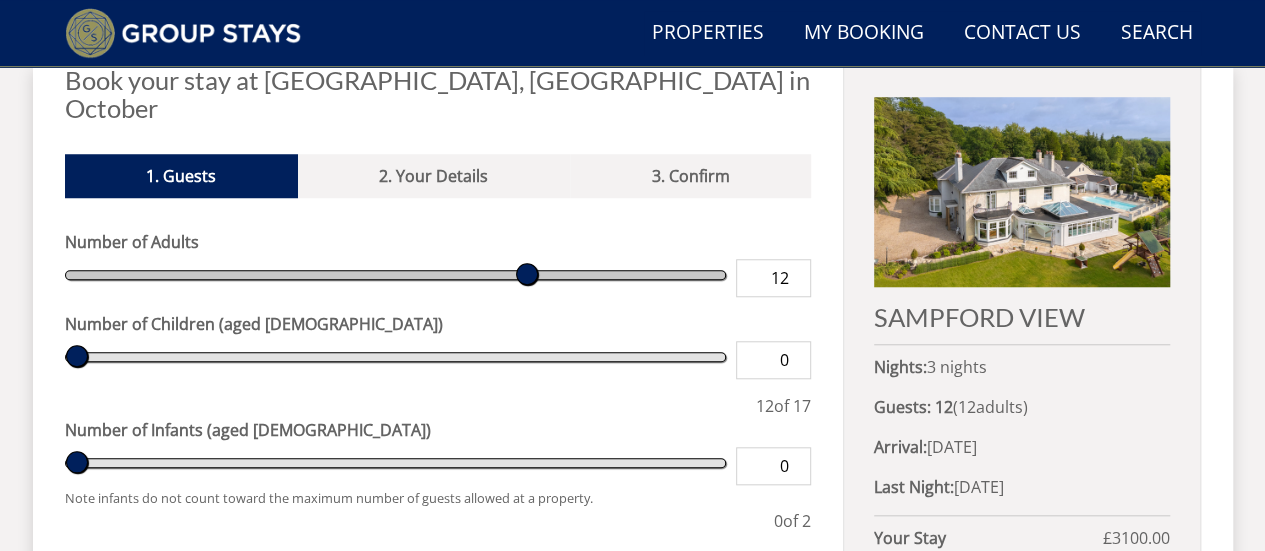 type on "13" 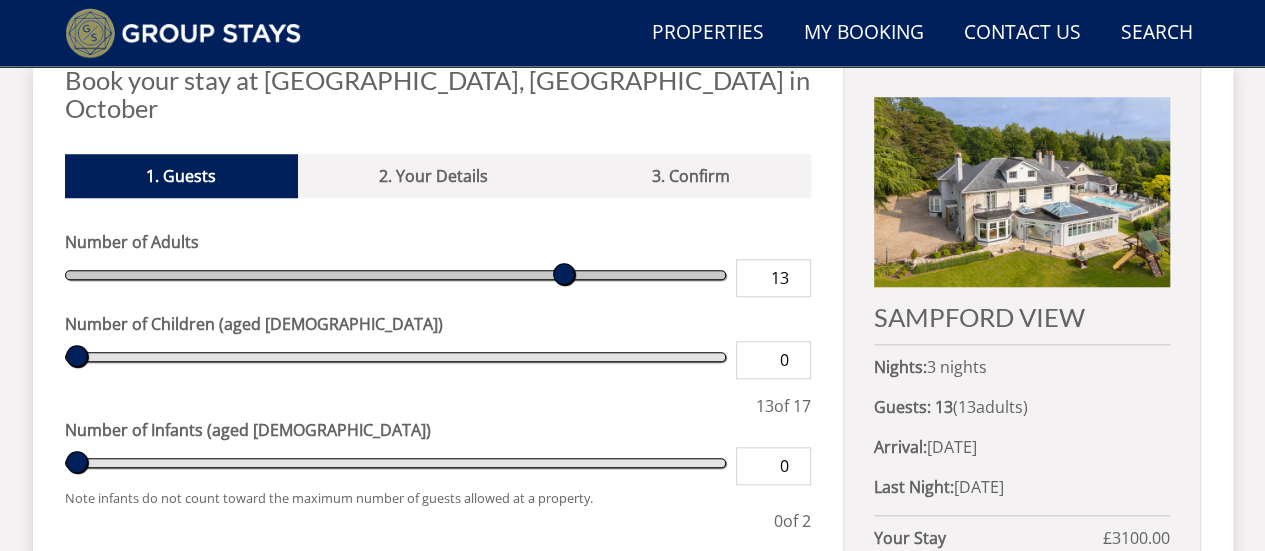 type on "14" 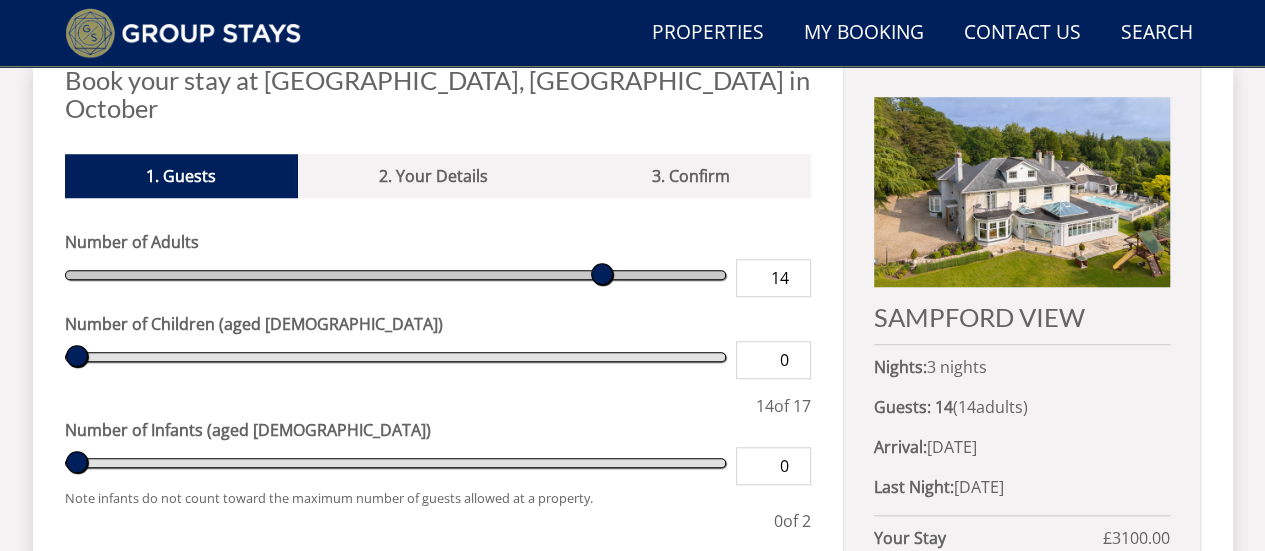 type on "15" 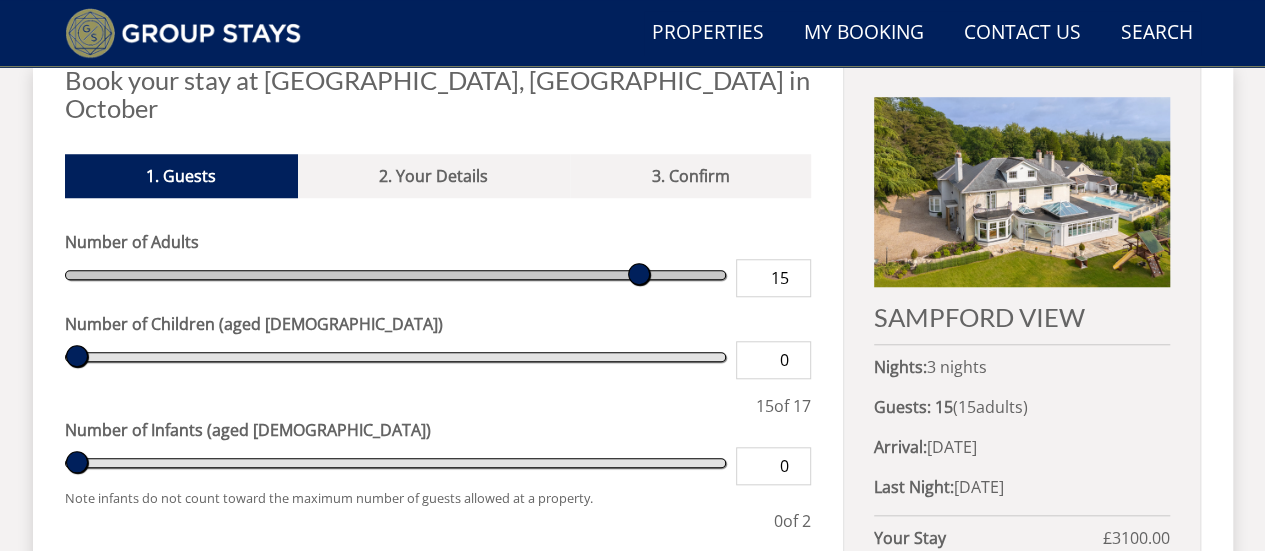 type on "16" 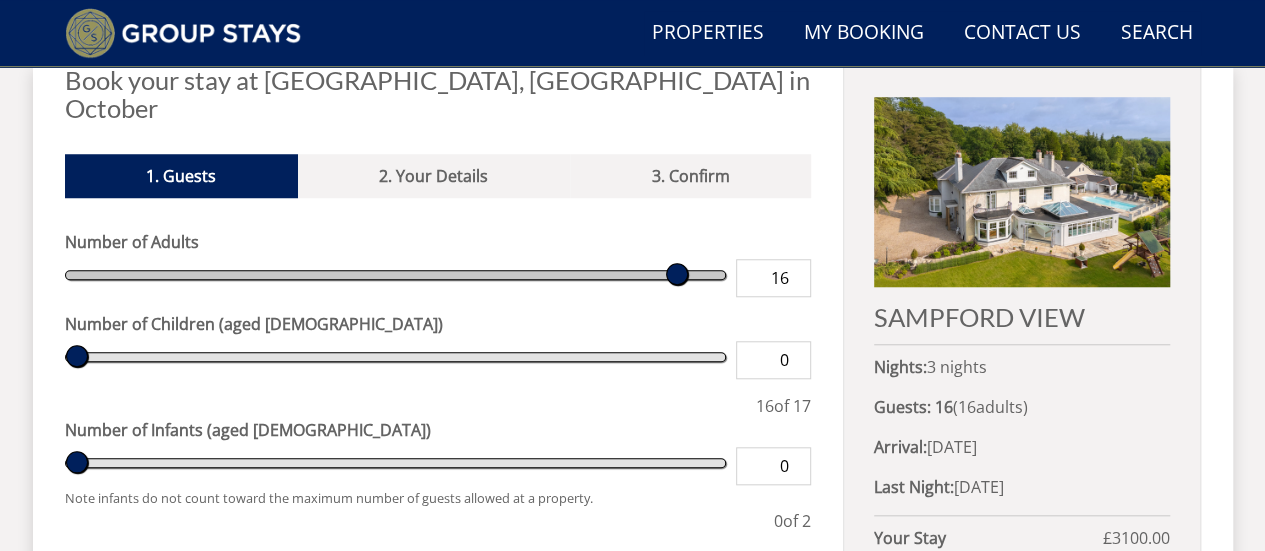type on "15" 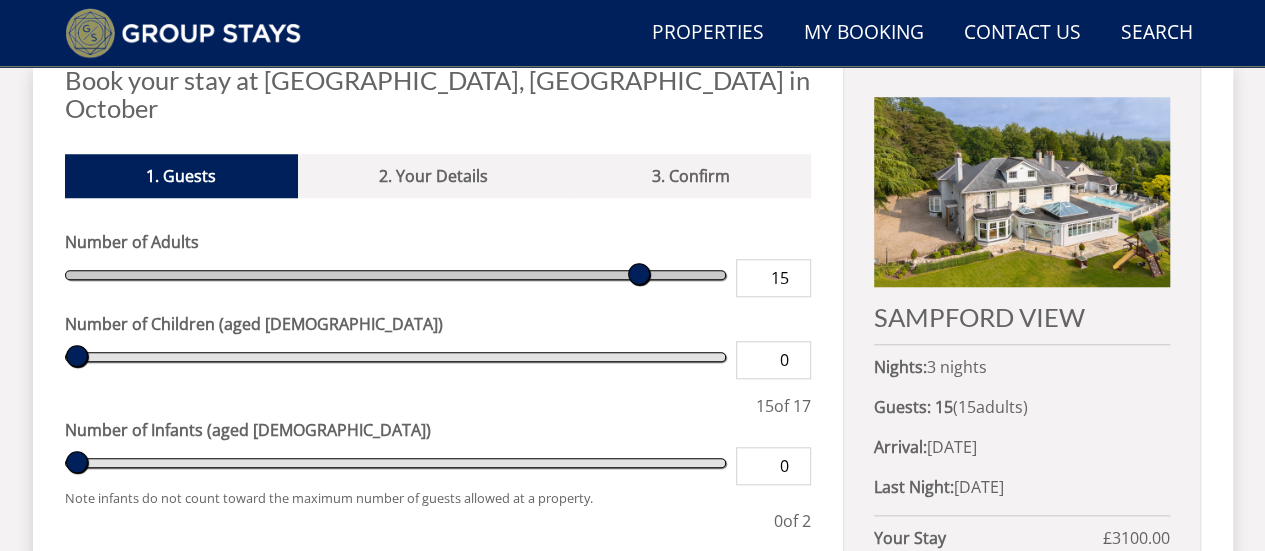 drag, startPoint x: 114, startPoint y: 241, endPoint x: 656, endPoint y: 237, distance: 542.0148 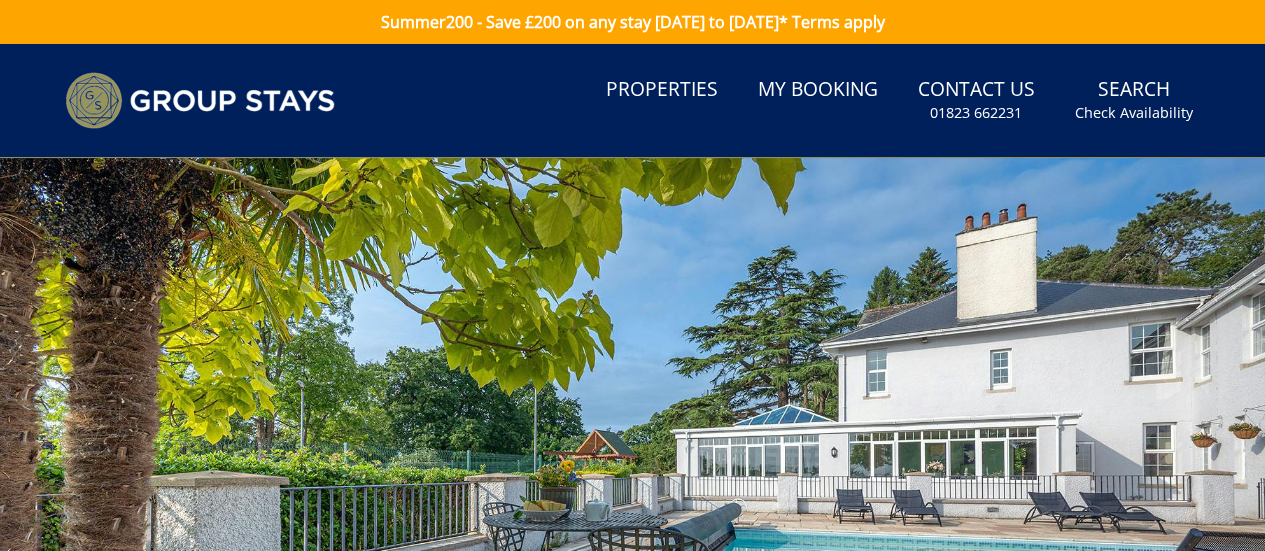 scroll, scrollTop: 2, scrollLeft: 0, axis: vertical 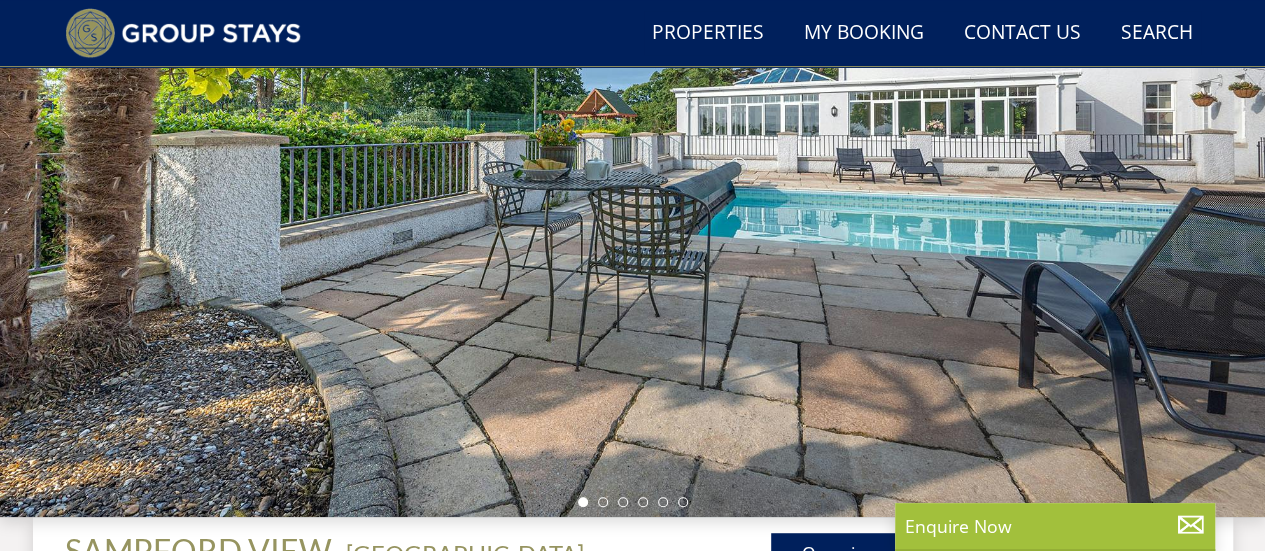 click at bounding box center [632, 167] 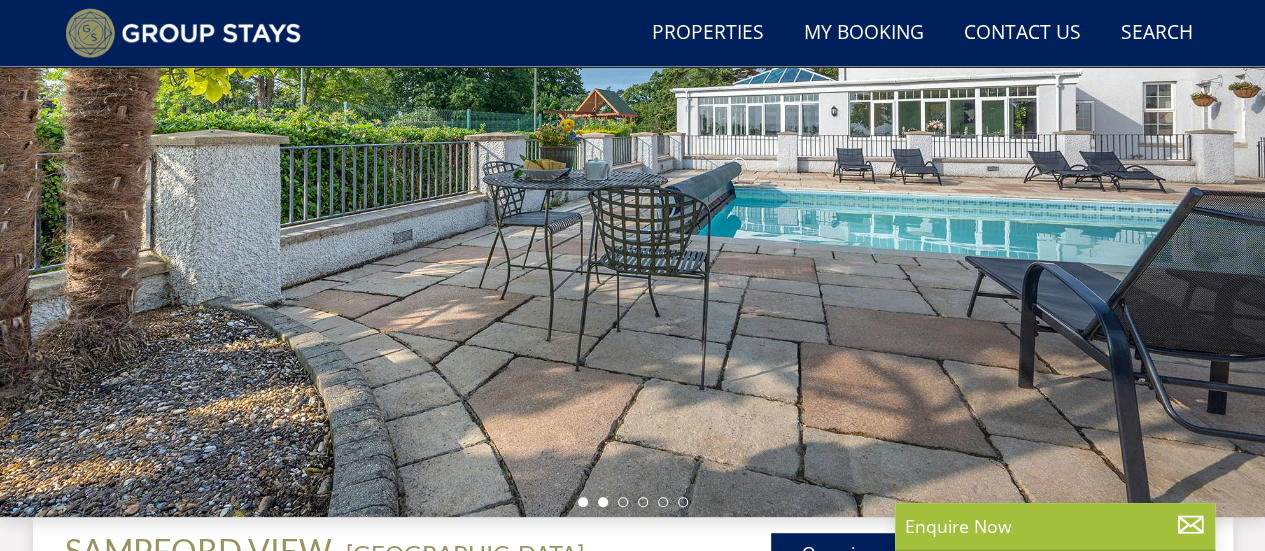 click at bounding box center (603, 502) 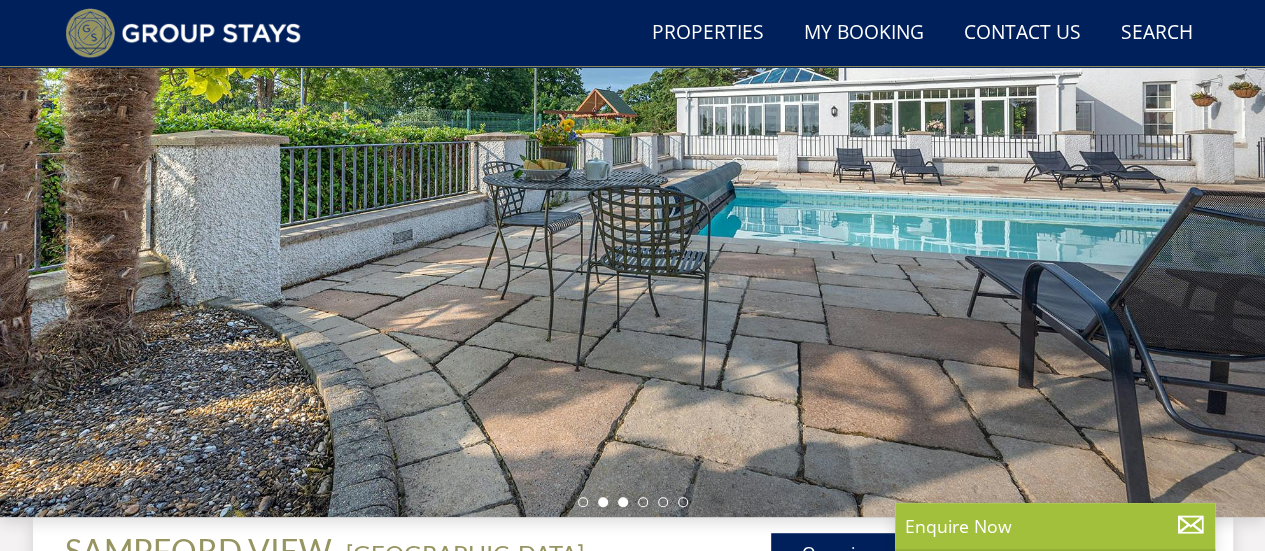 click at bounding box center (623, 502) 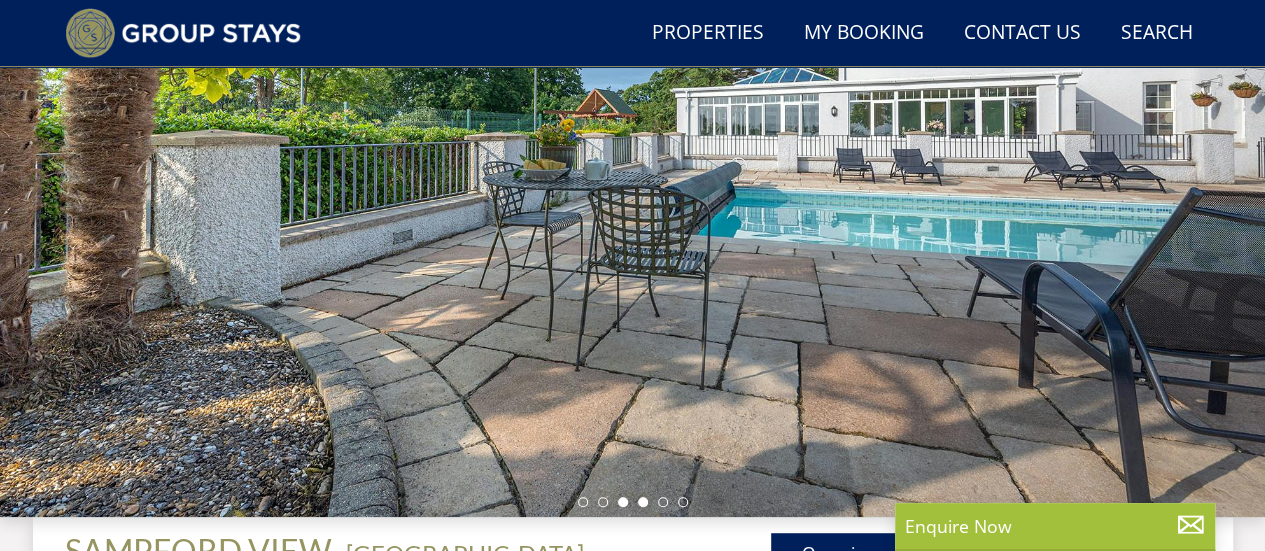 click at bounding box center [643, 502] 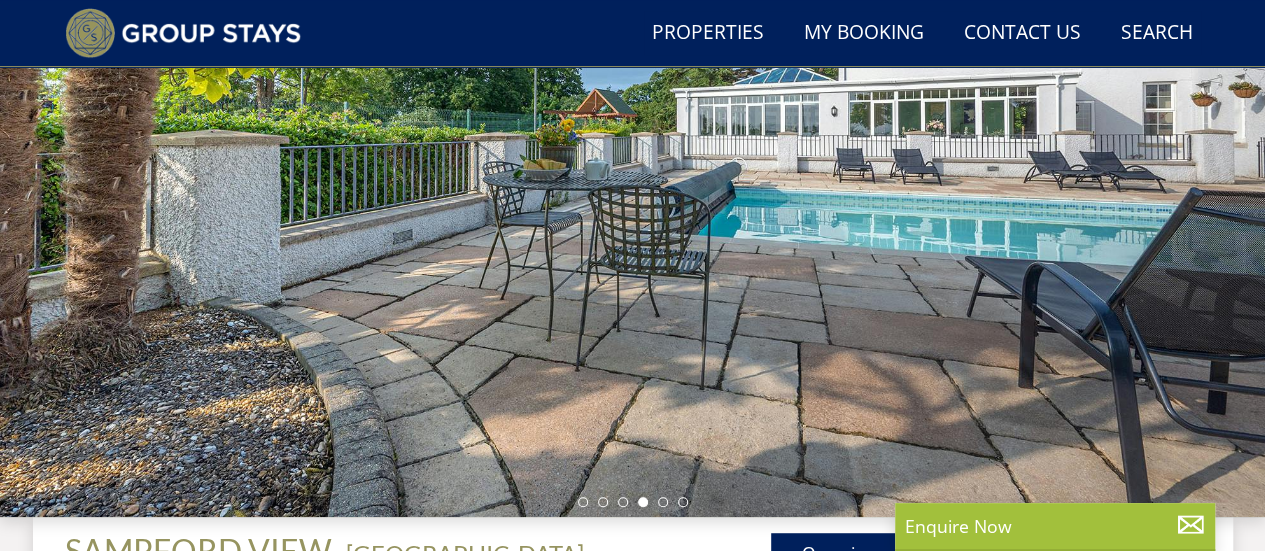 scroll, scrollTop: 0, scrollLeft: 0, axis: both 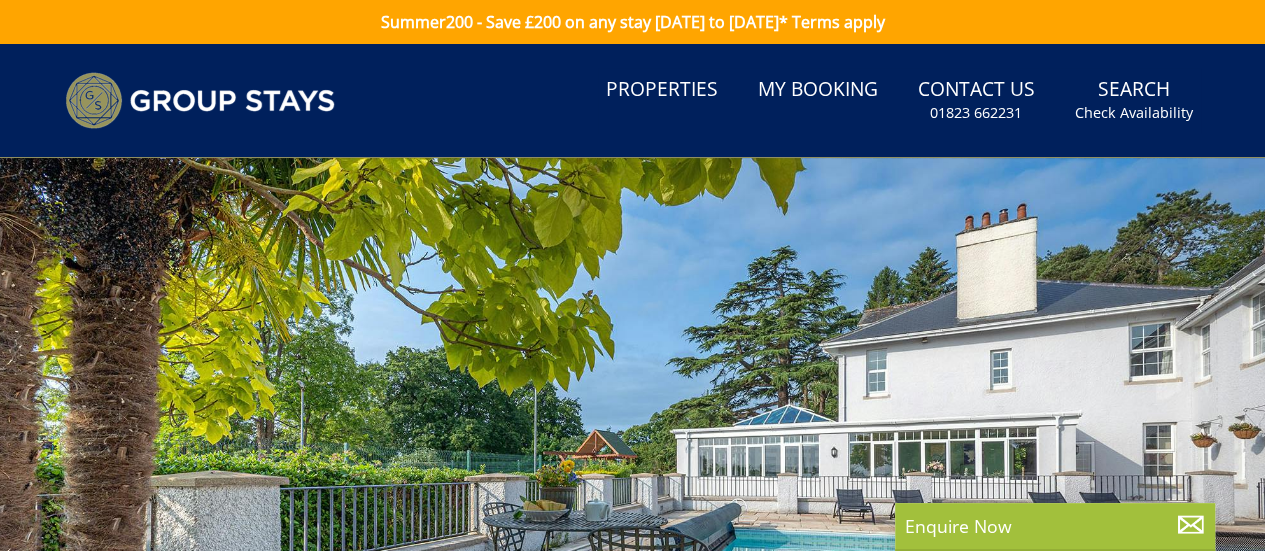 click at bounding box center [632, 508] 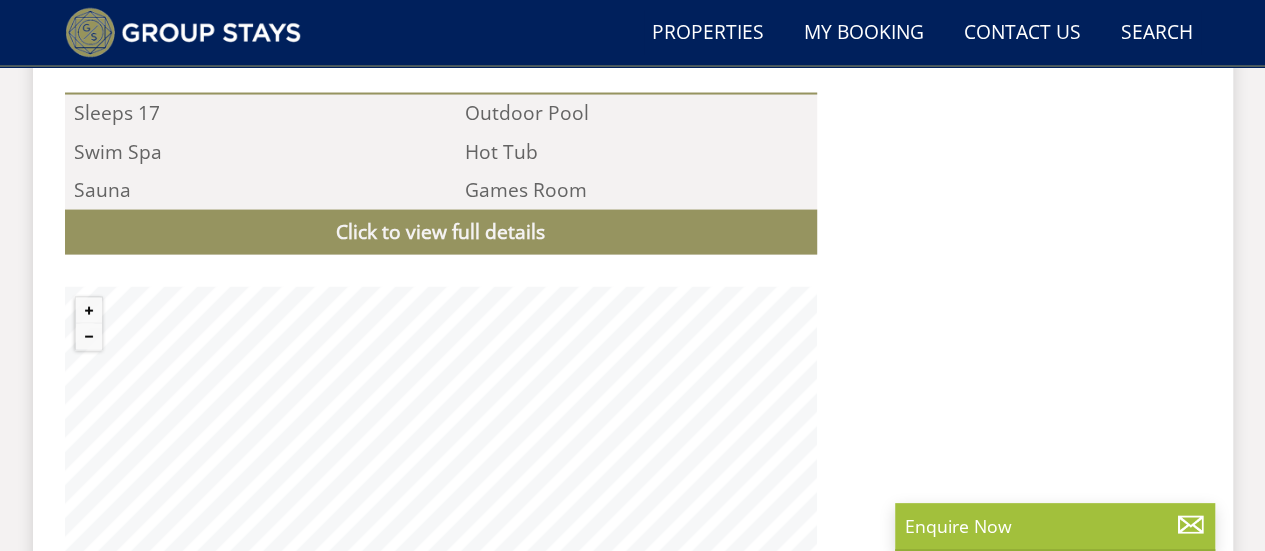 scroll, scrollTop: 1974, scrollLeft: 0, axis: vertical 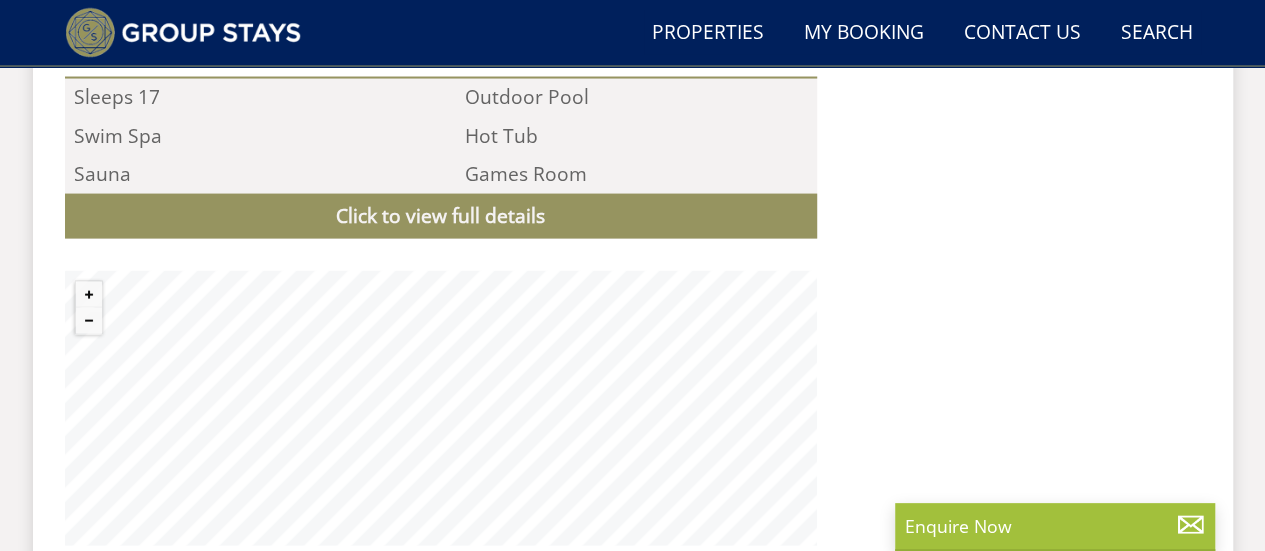 select on "15" 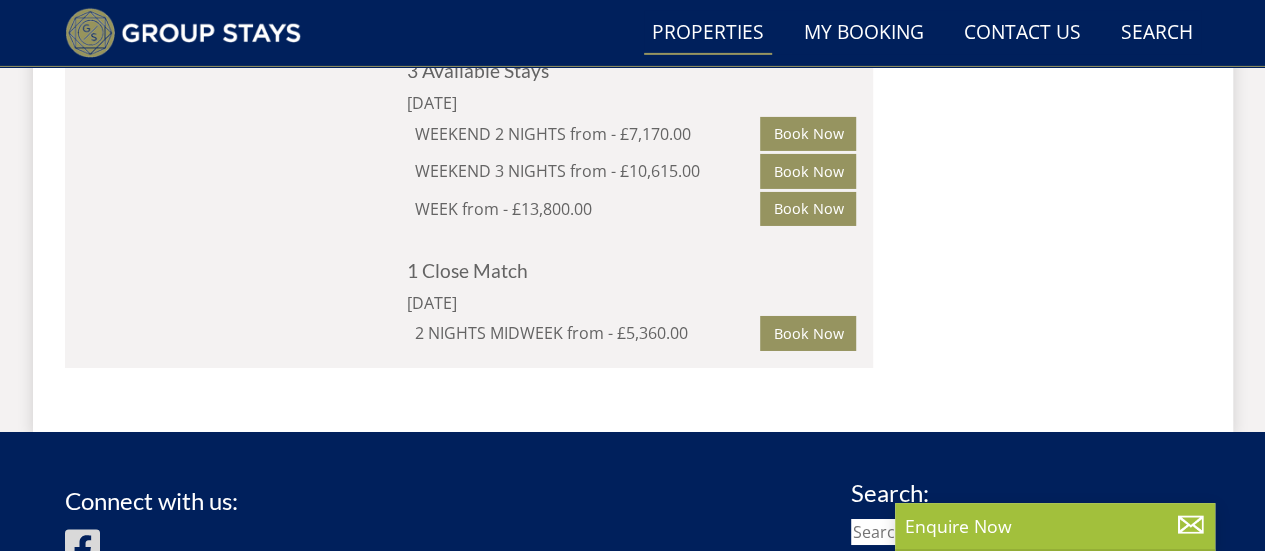 scroll, scrollTop: 6749, scrollLeft: 0, axis: vertical 